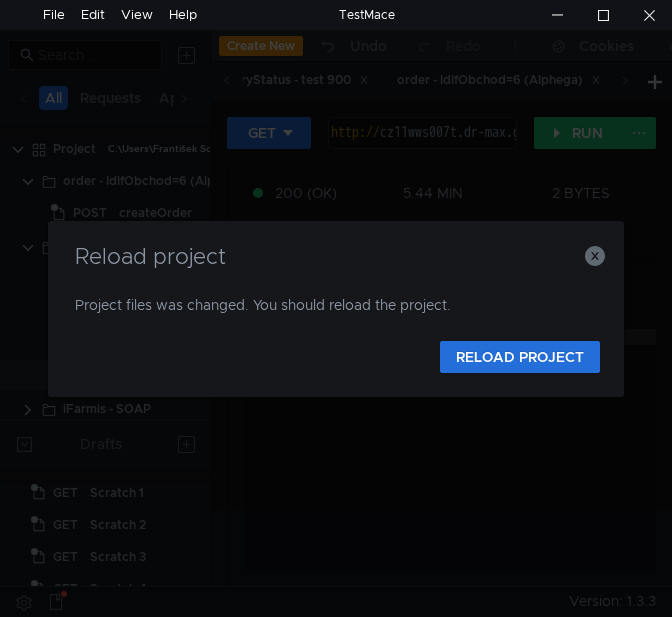 scroll, scrollTop: 0, scrollLeft: 0, axis: both 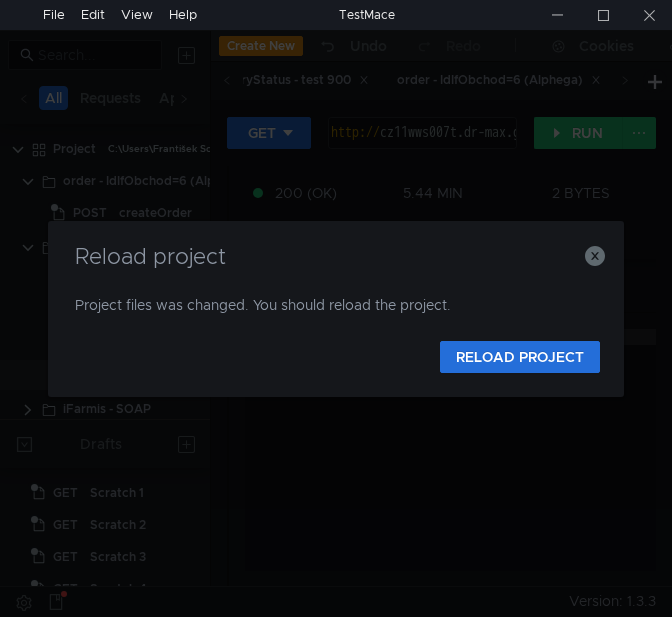 click on "Reload project" at bounding box center [336, 257] 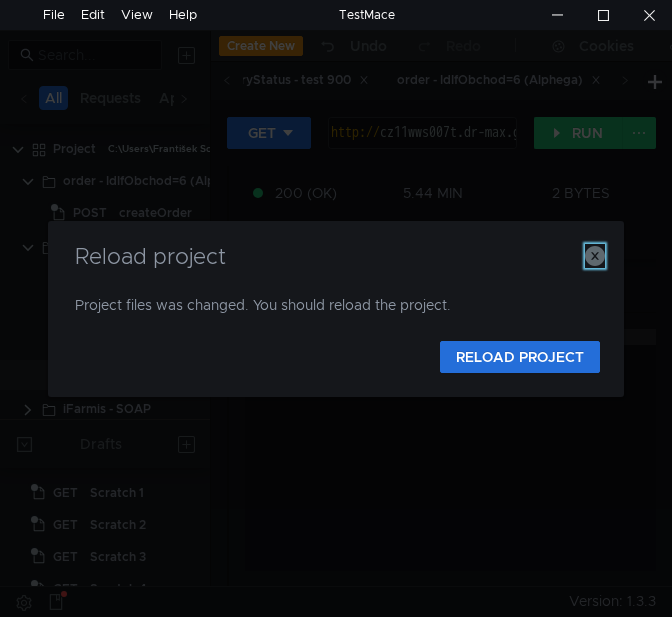 click at bounding box center (595, 256) 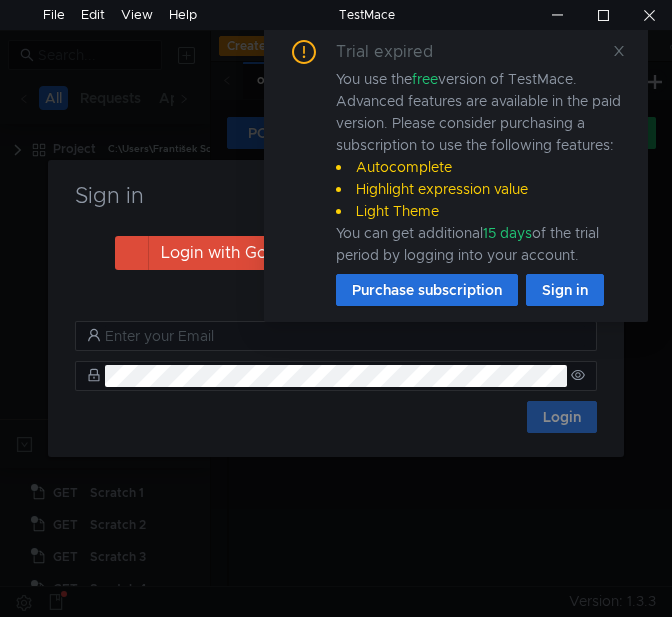 click at bounding box center [603, 15] 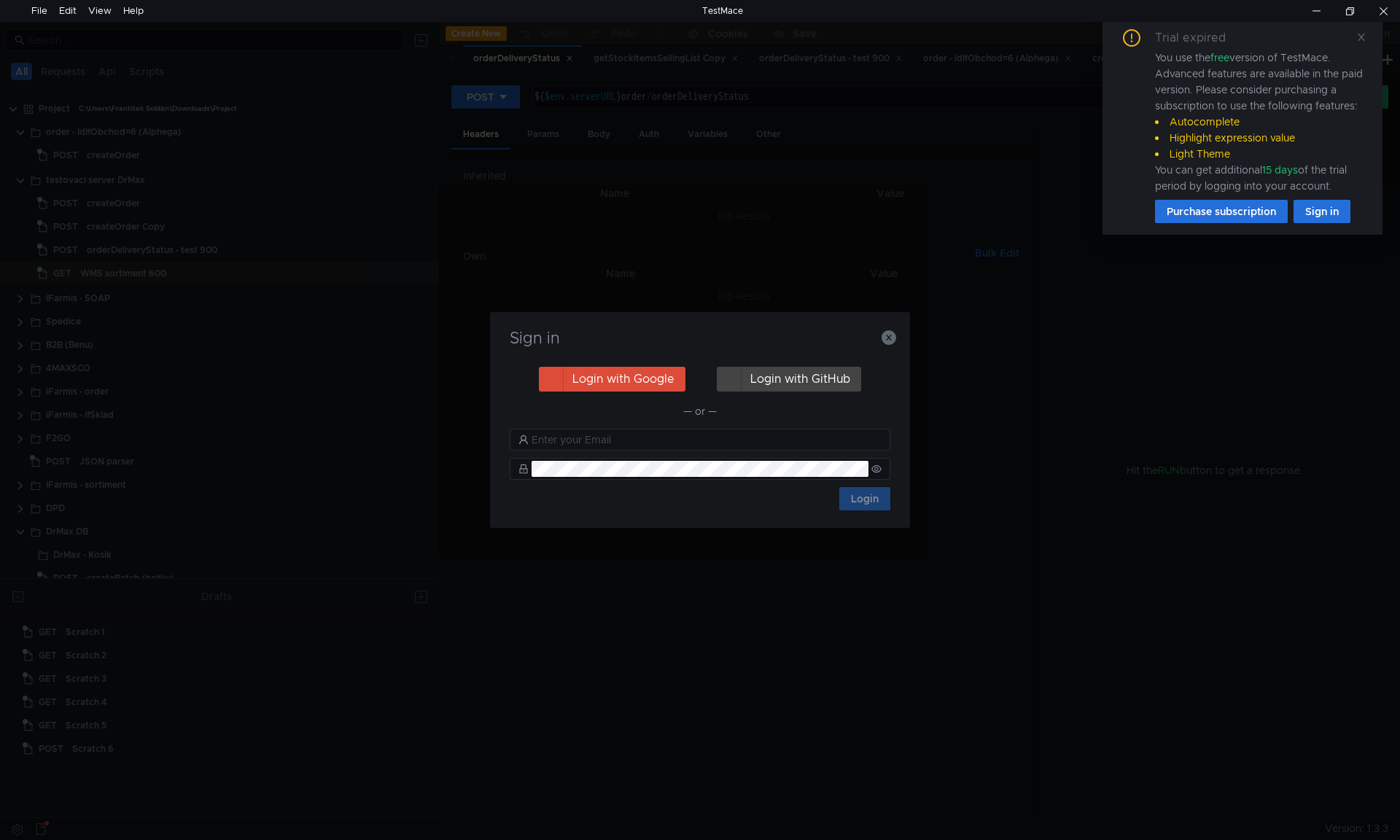 scroll, scrollTop: 0, scrollLeft: 0, axis: both 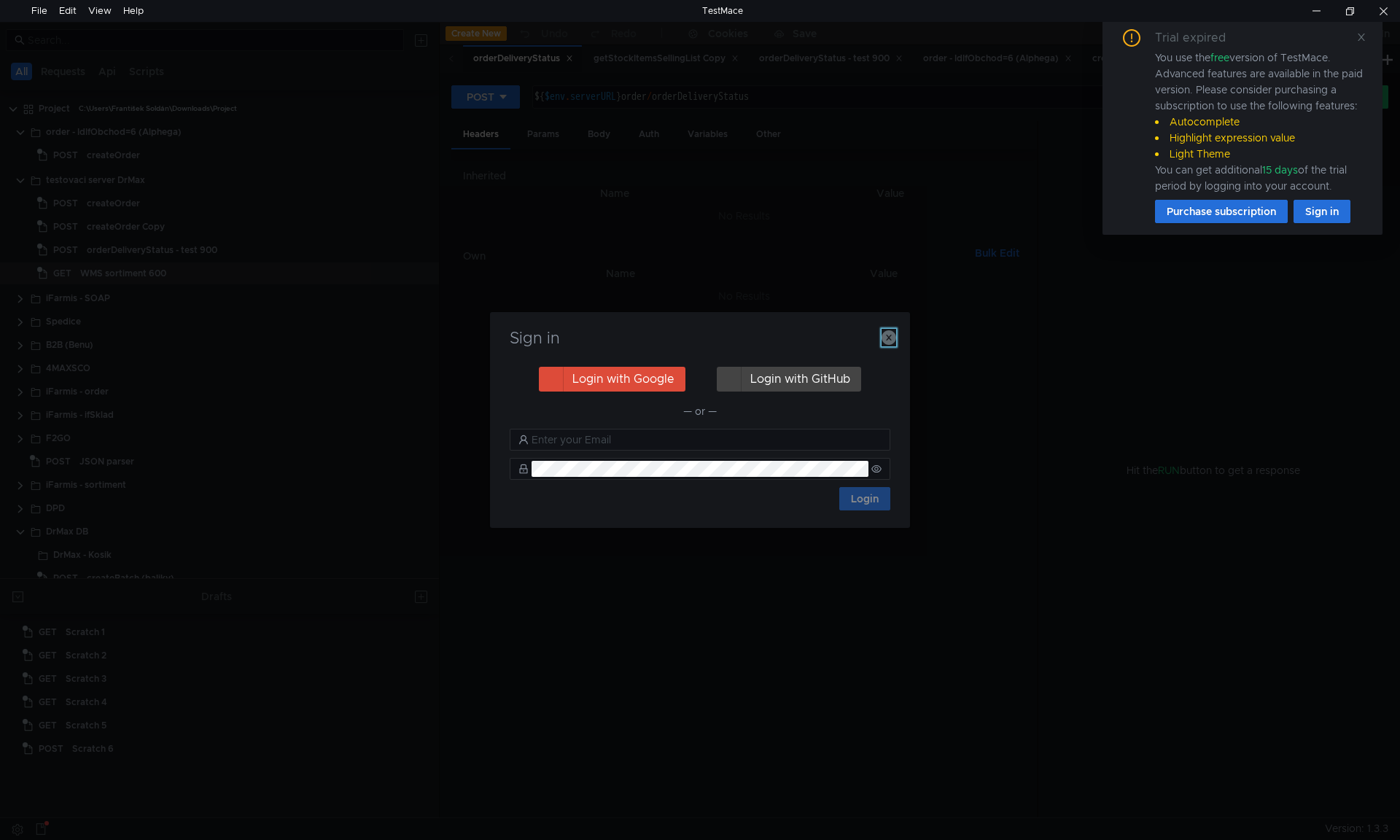 click at bounding box center (889, 338) 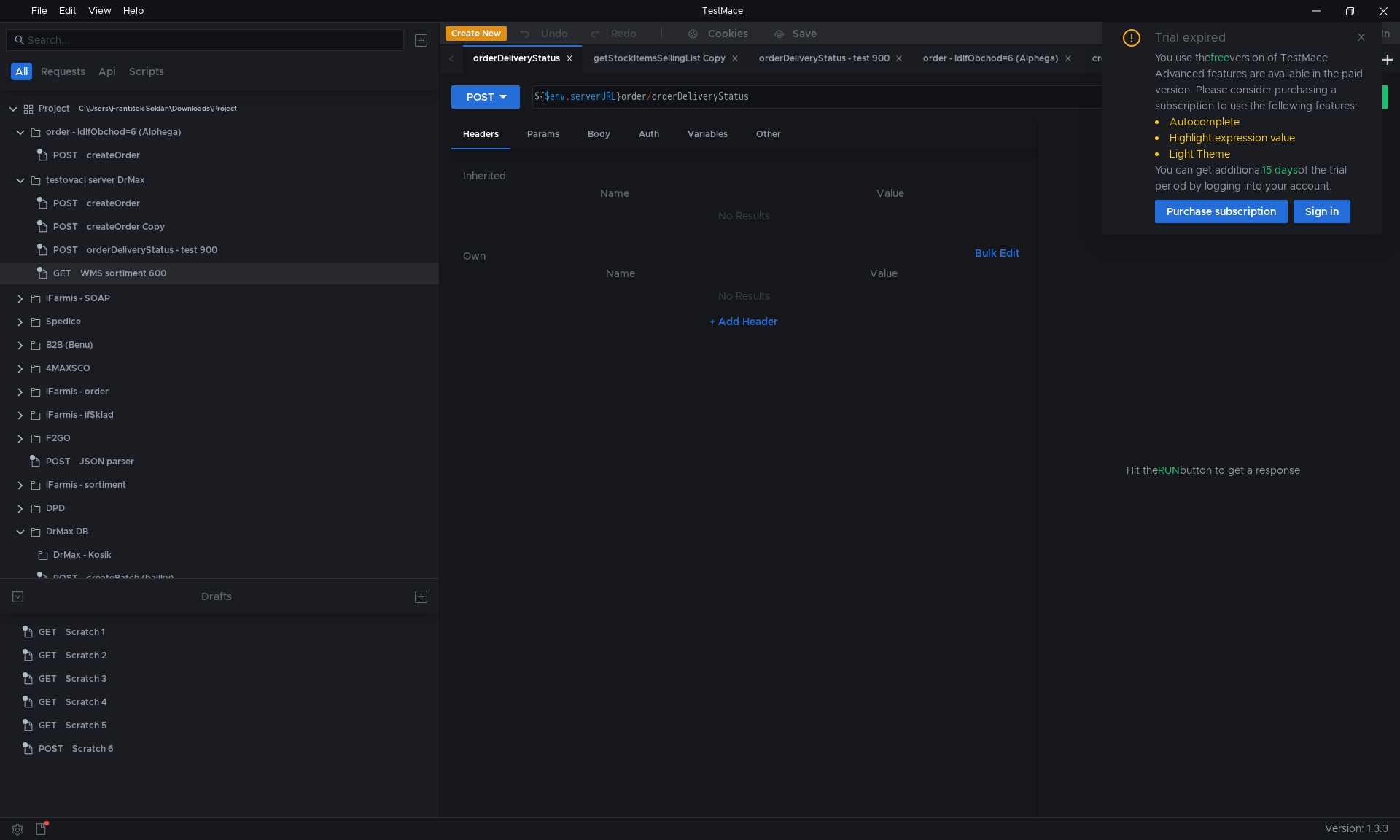 click on "Trial expired  You use the  free  version of TestMace. Advanced features are available in the paid version. Please consider purchasing a subscription to use the following features:  Autocomplete Highlight expression value Light Theme  You can get additional  15 days  of the trial period by logging into your account.  Purchase subscription Sign in" at bounding box center [1242, 126] 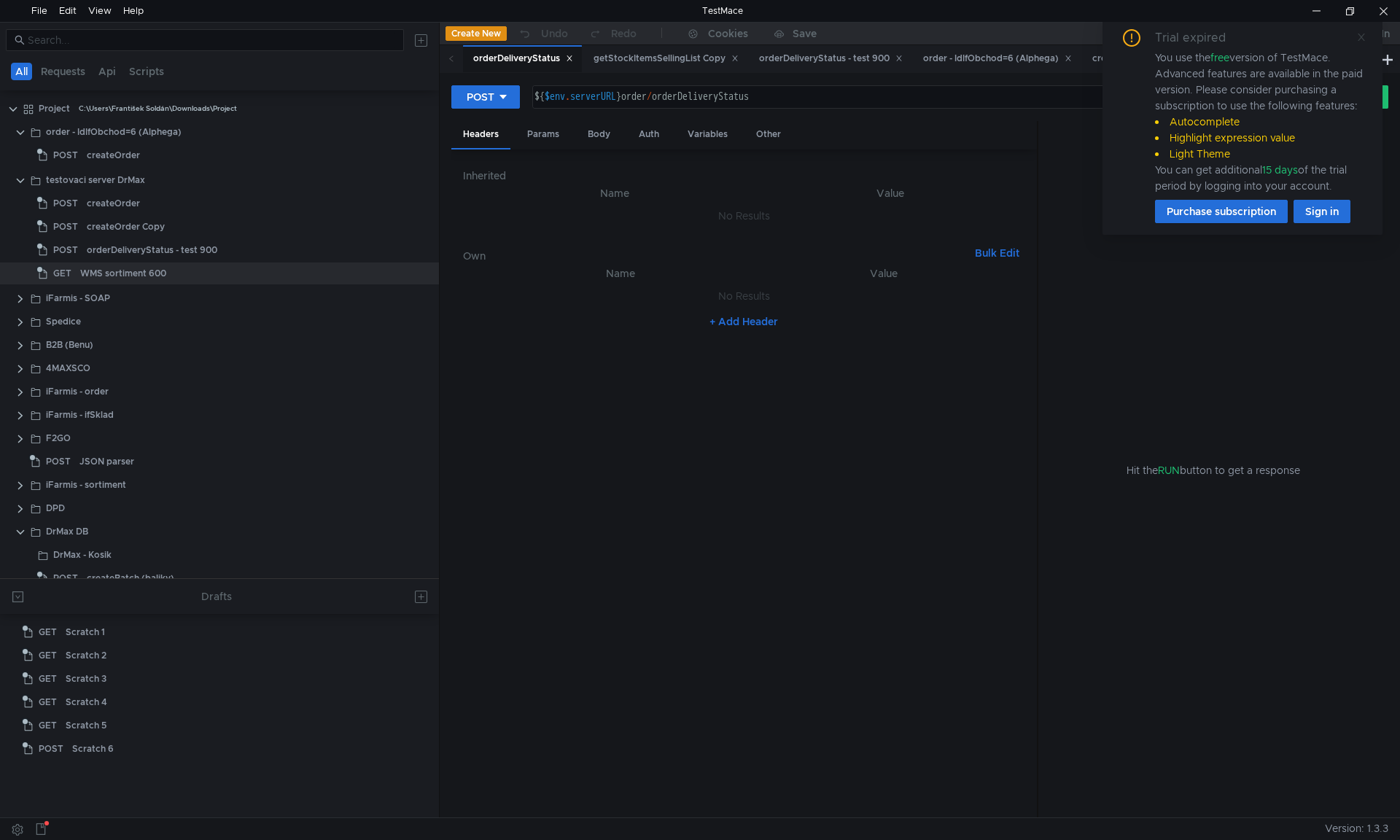 click at bounding box center [1361, 37] 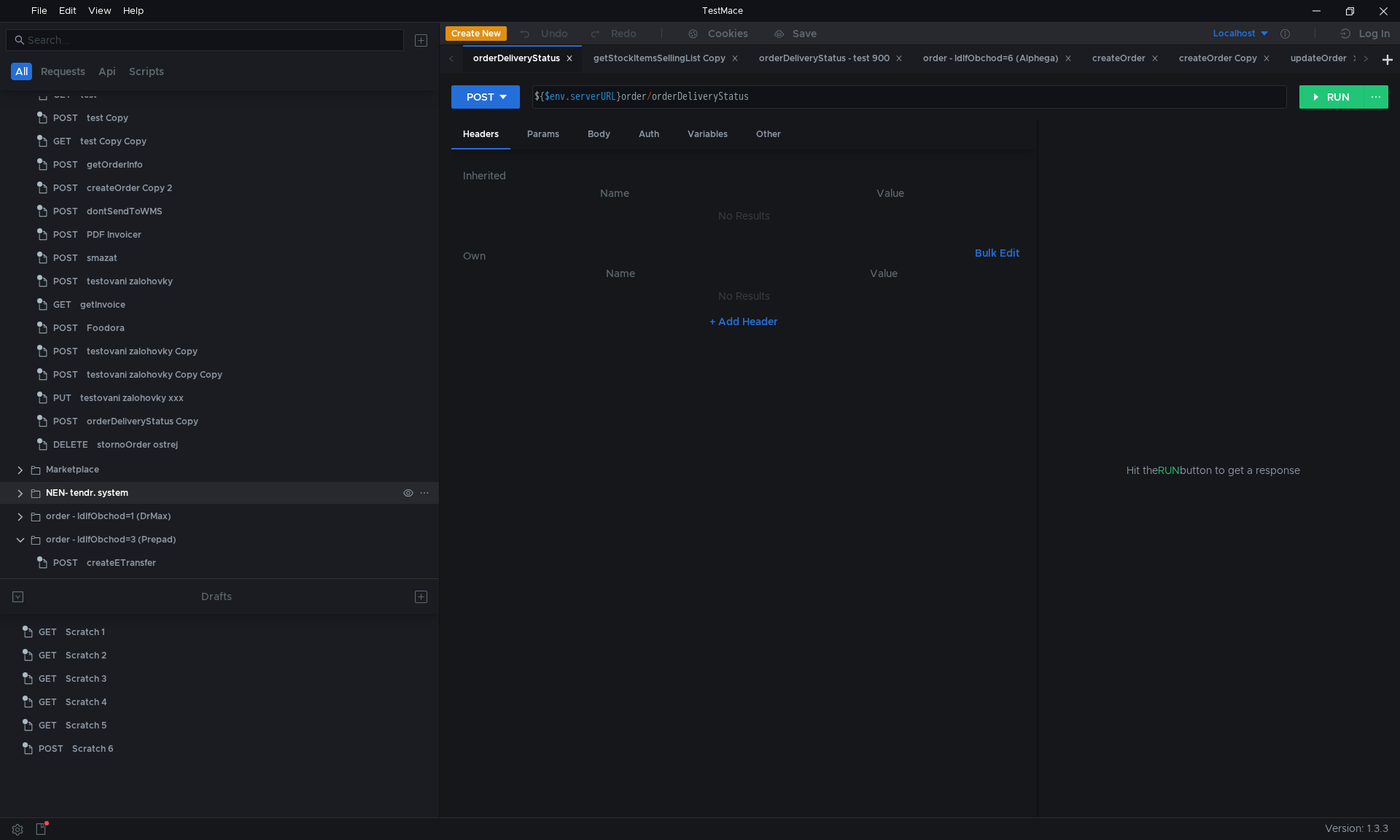 scroll, scrollTop: 0, scrollLeft: 0, axis: both 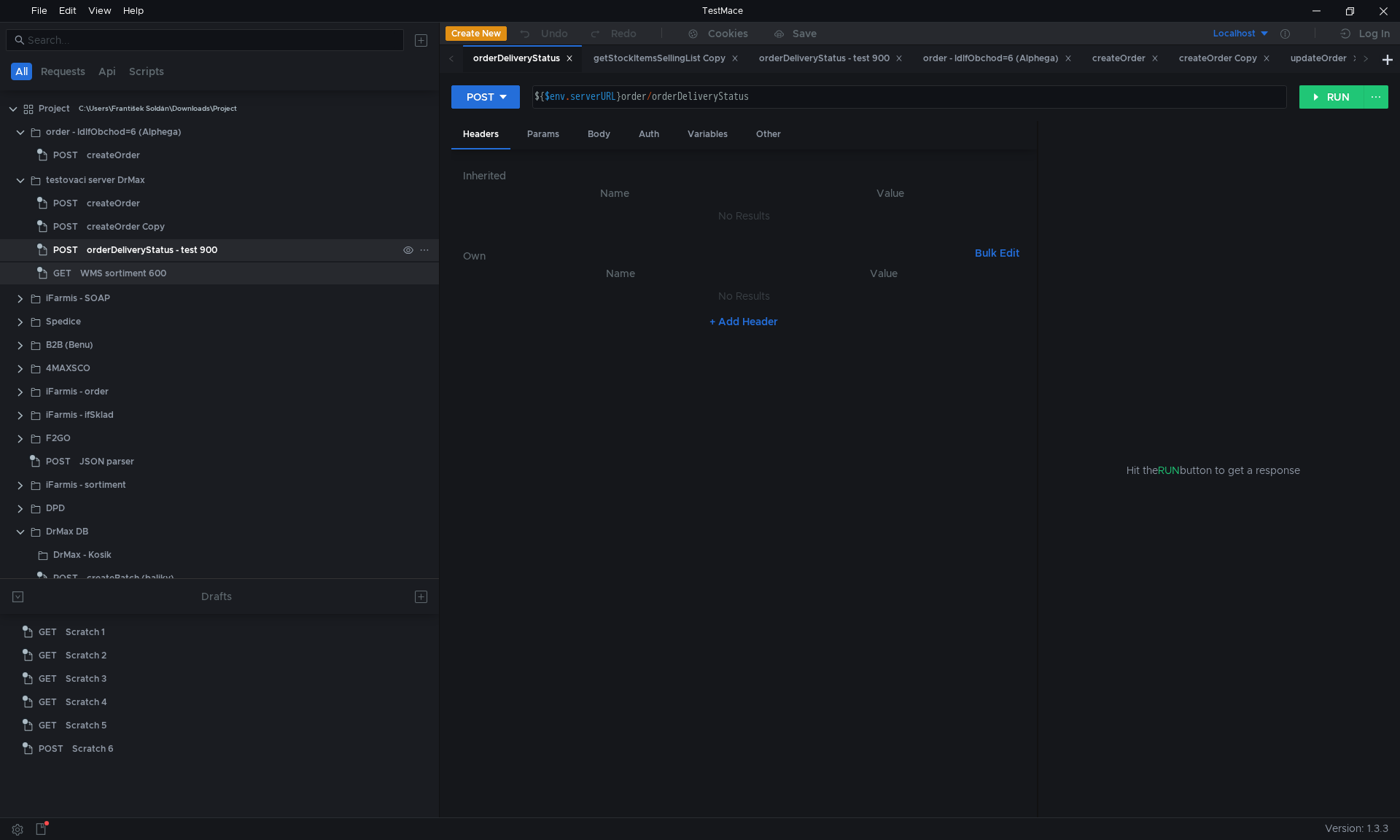 click on "orderDeliveryStatus - test 900" at bounding box center (113, 155) 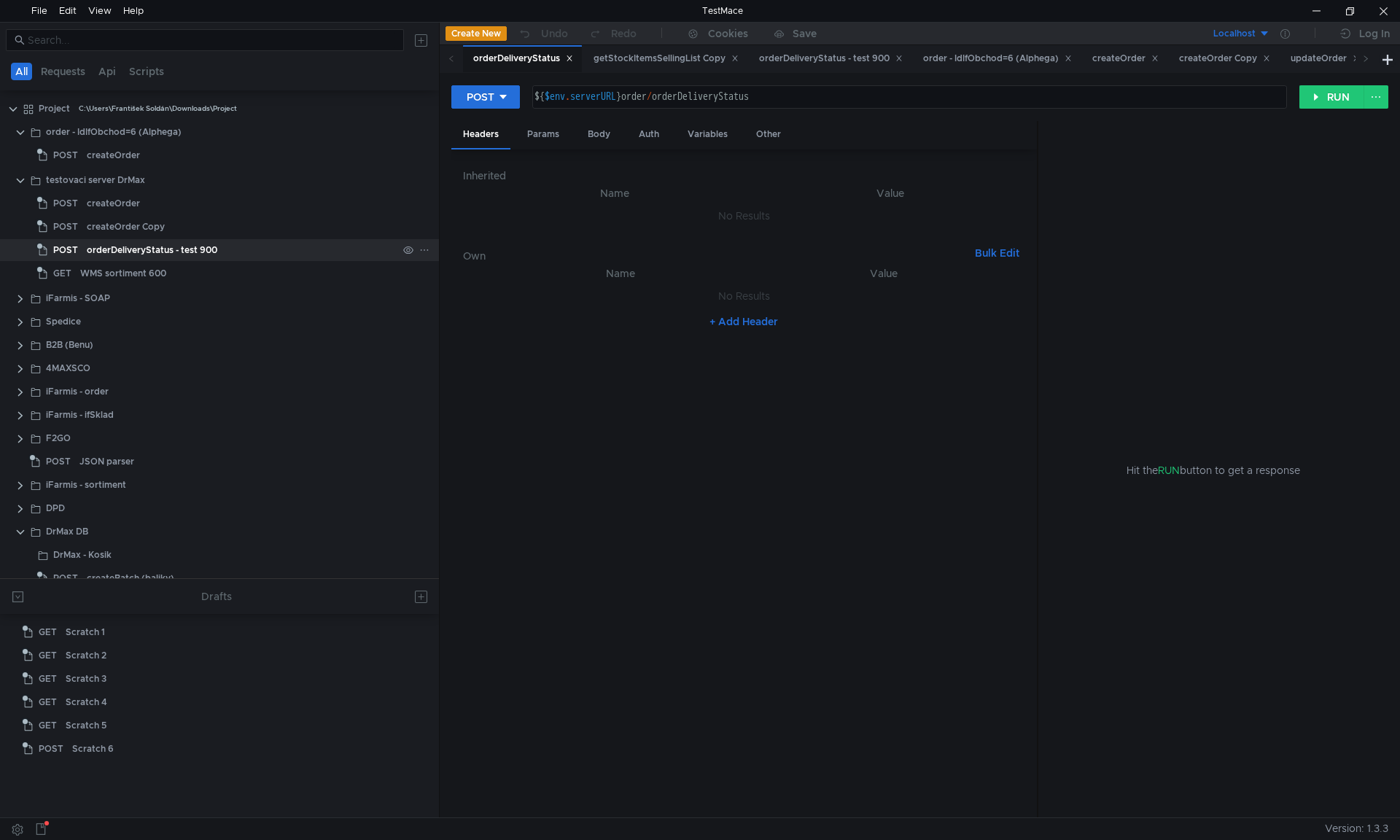 click on "orderDeliveryStatus - test 900" at bounding box center [152, 250] 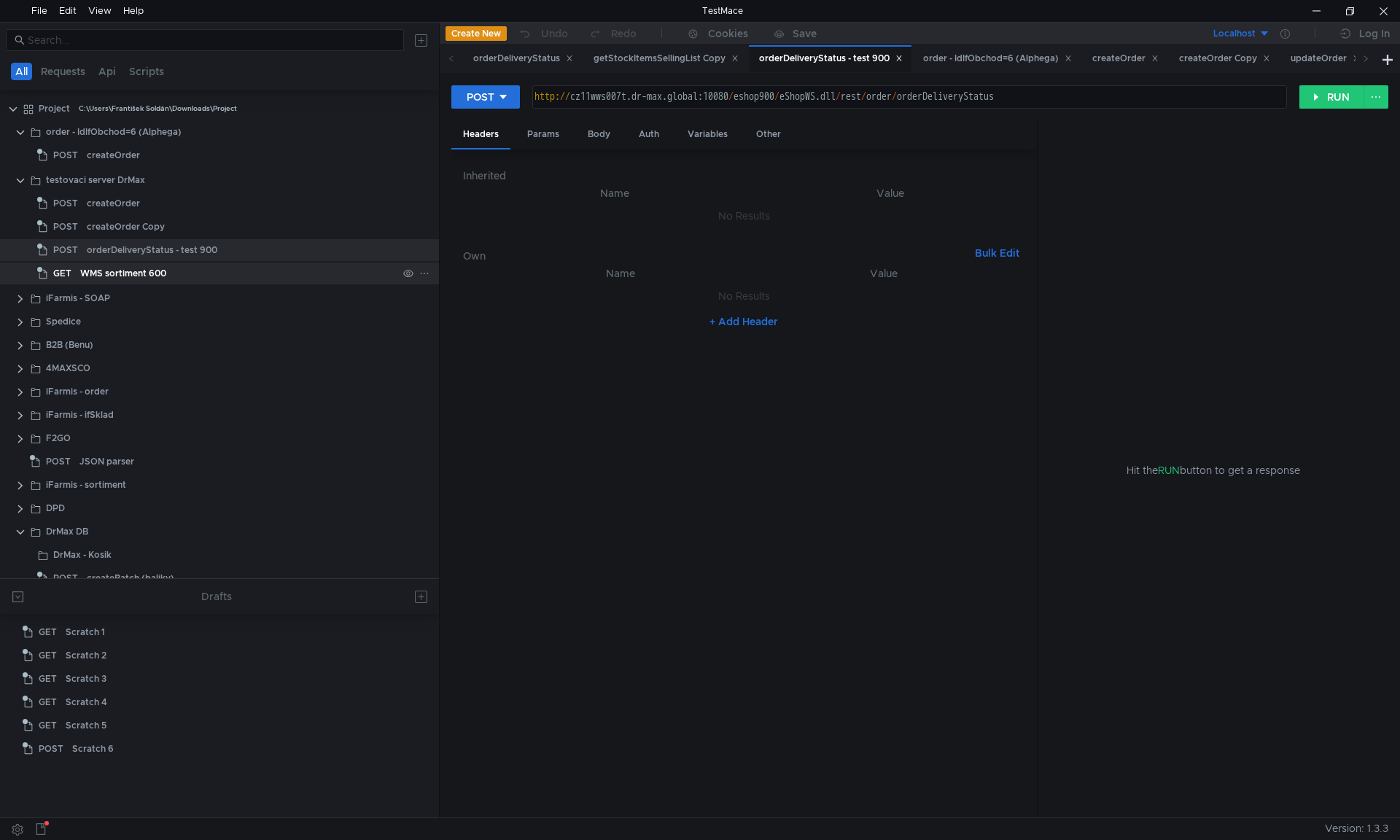 click on "WMS sortiment 600" at bounding box center (113, 155) 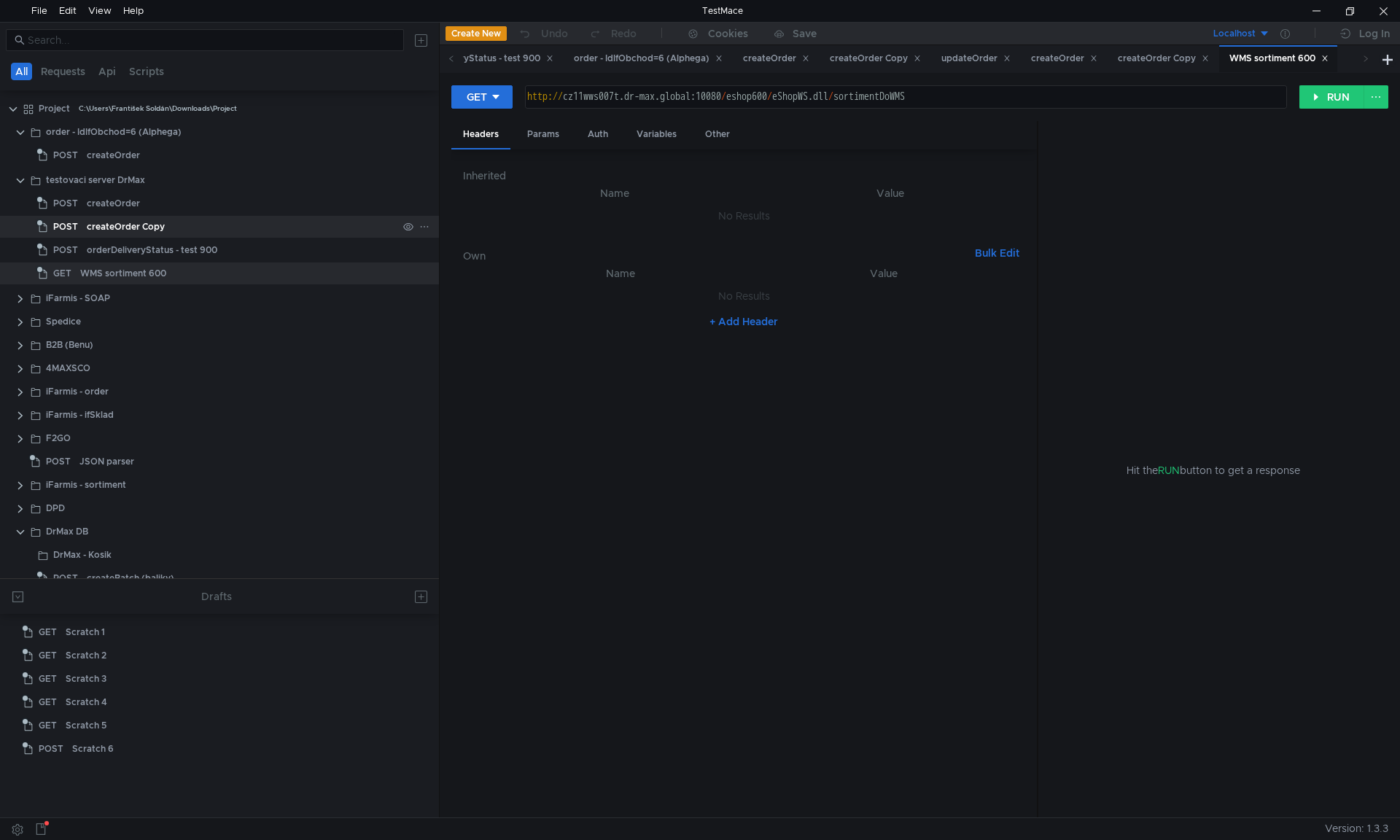 click on "createOrder Copy" at bounding box center [113, 155] 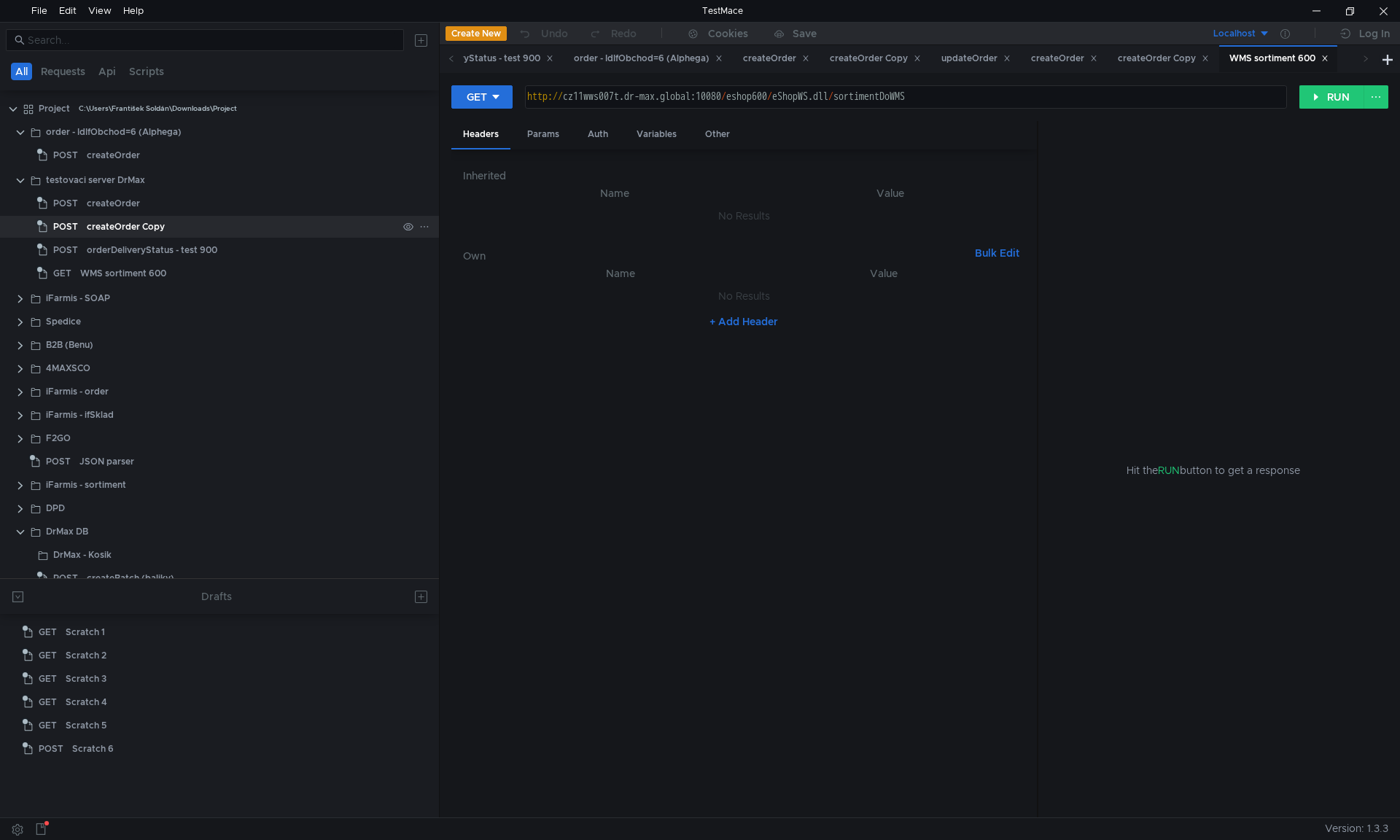 click on "createOrder Copy" at bounding box center [125, 227] 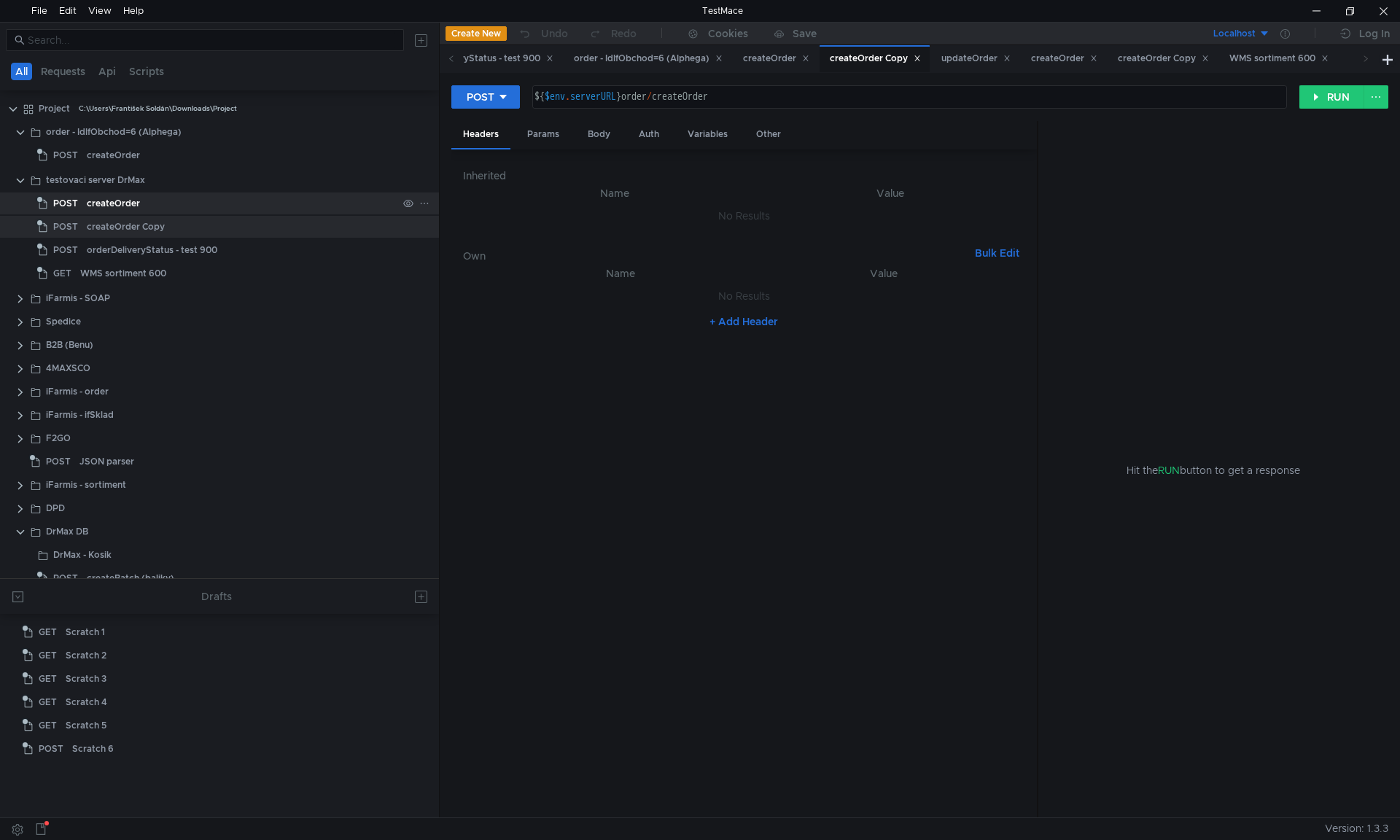 click on "createOrder" at bounding box center [242, 155] 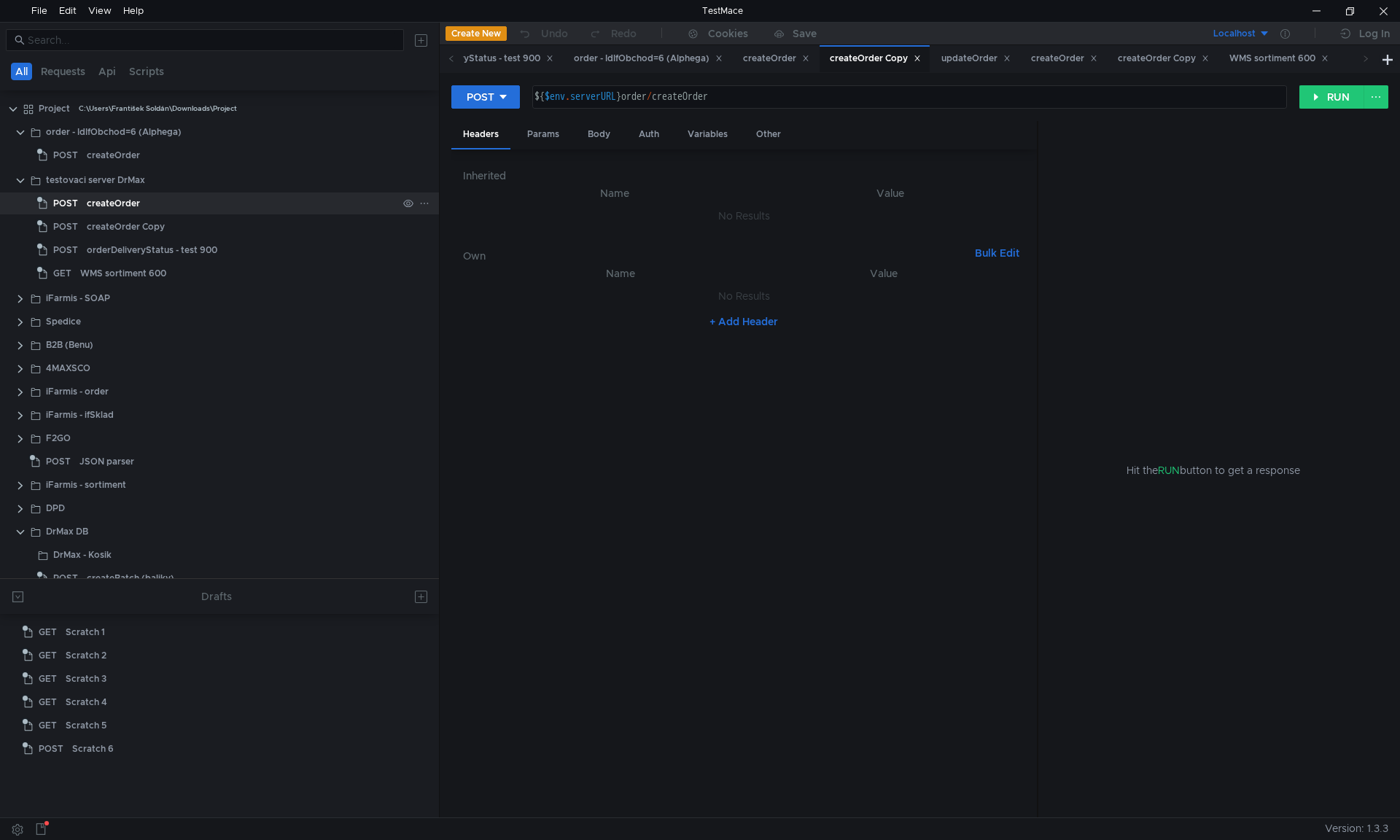 click on "createOrder" at bounding box center (242, 203) 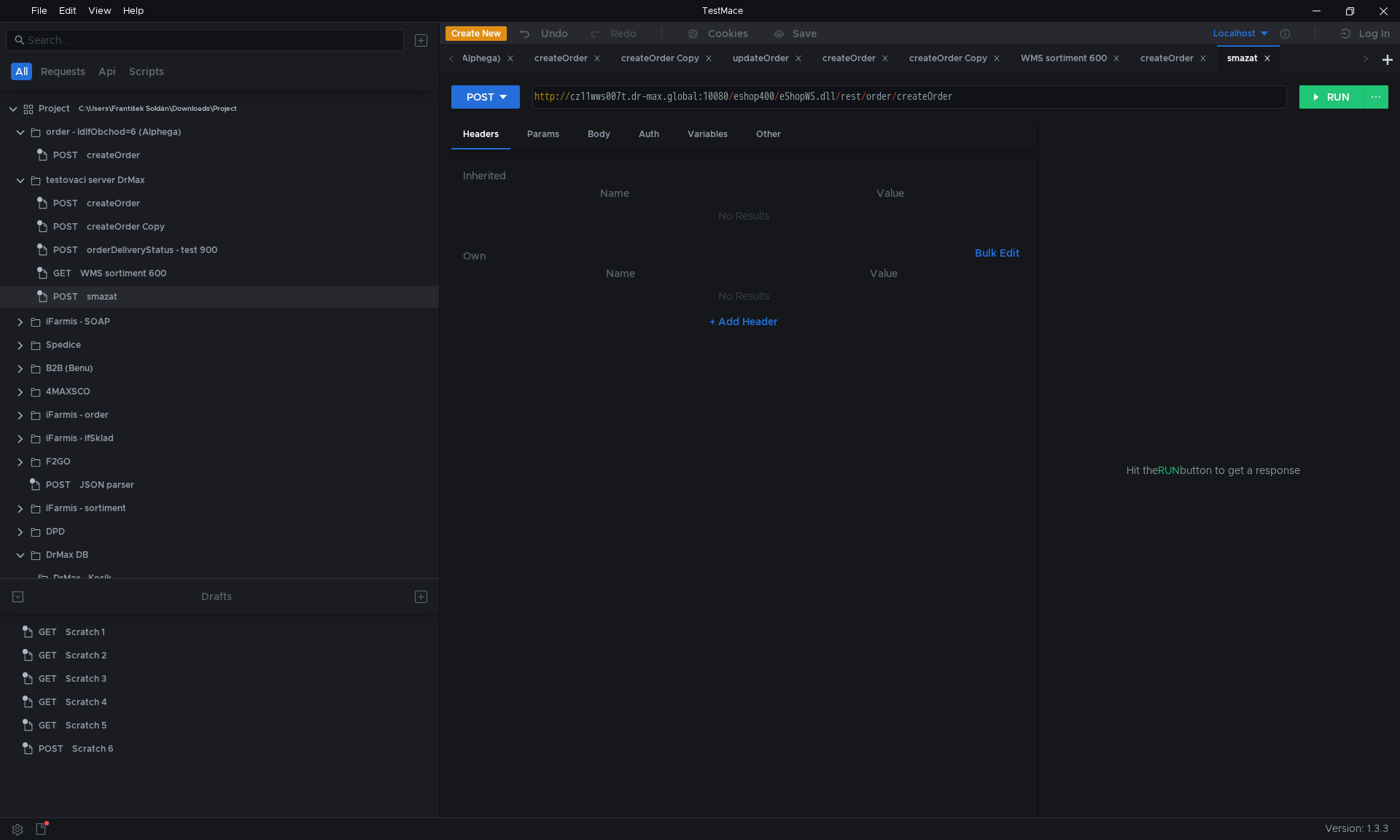 click on "http:// cz11wws007t.dr-max.global:10080 / eshop400 / eShopWS.dll / rest / order / createOrder" at bounding box center (908, 109) 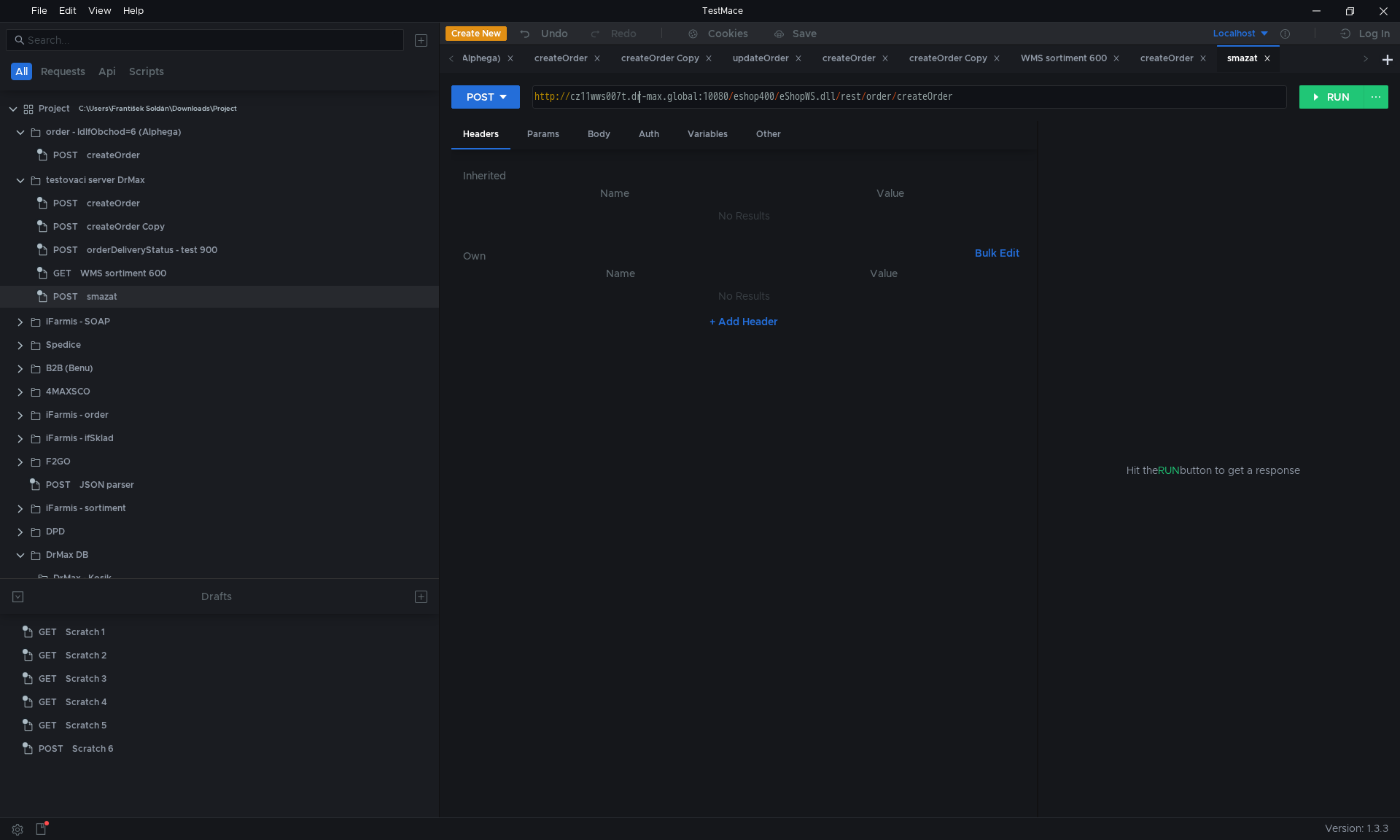 click on "http:// cz11wws007t.dr-max.global:10080 / eshop400 / eShopWS.dll / rest / order / createOrder" at bounding box center (908, 109) 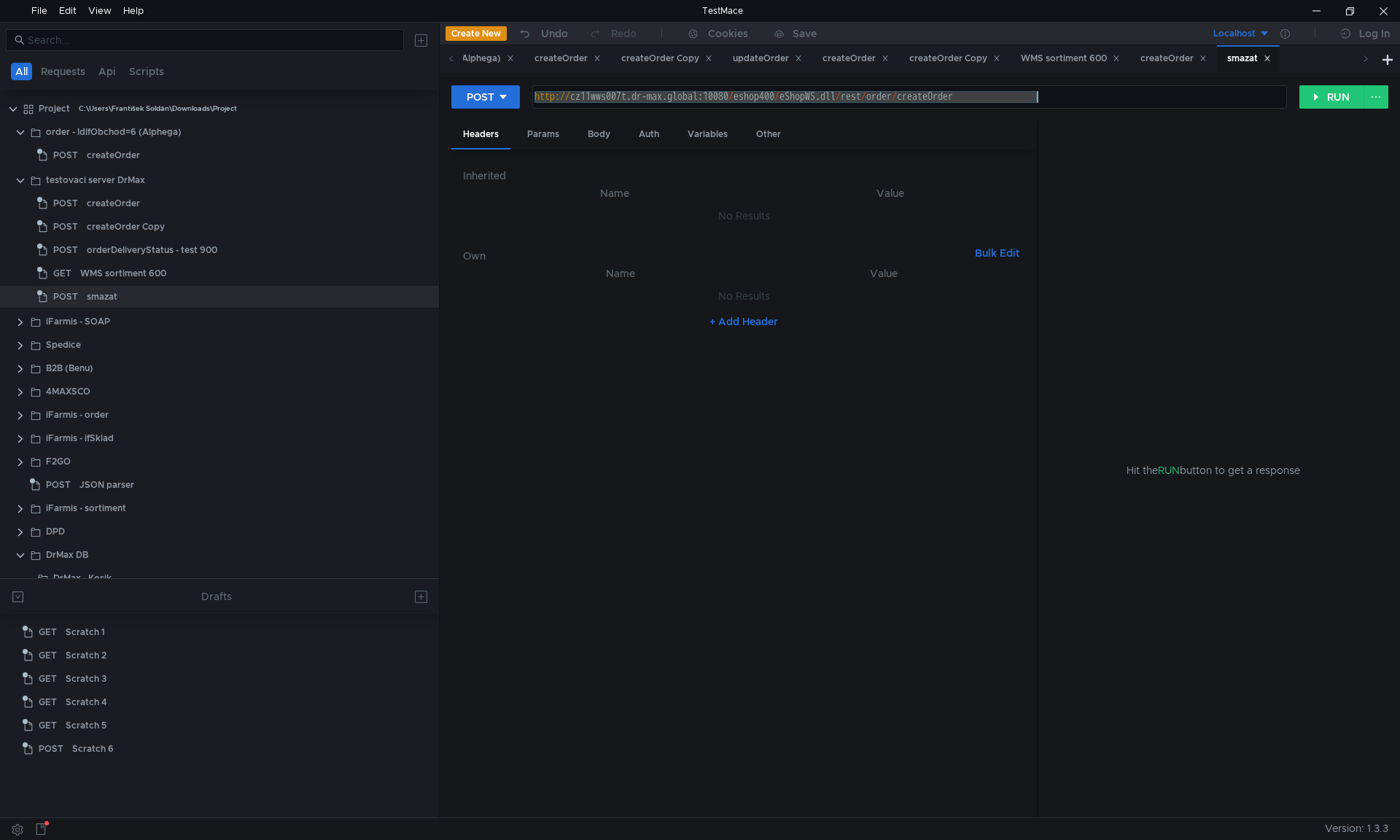 paste on "[URL_PART]" 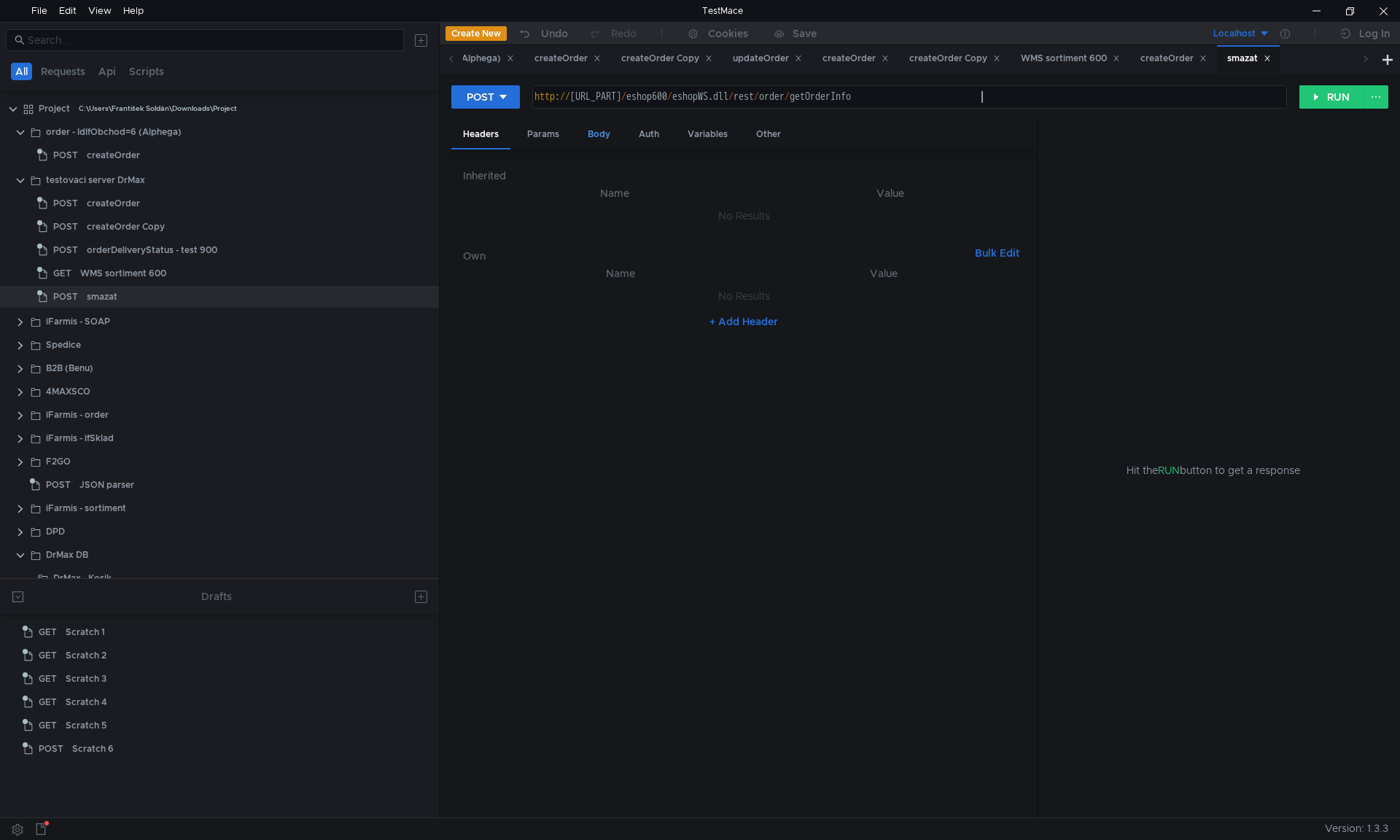 click on "Body" at bounding box center [599, 134] 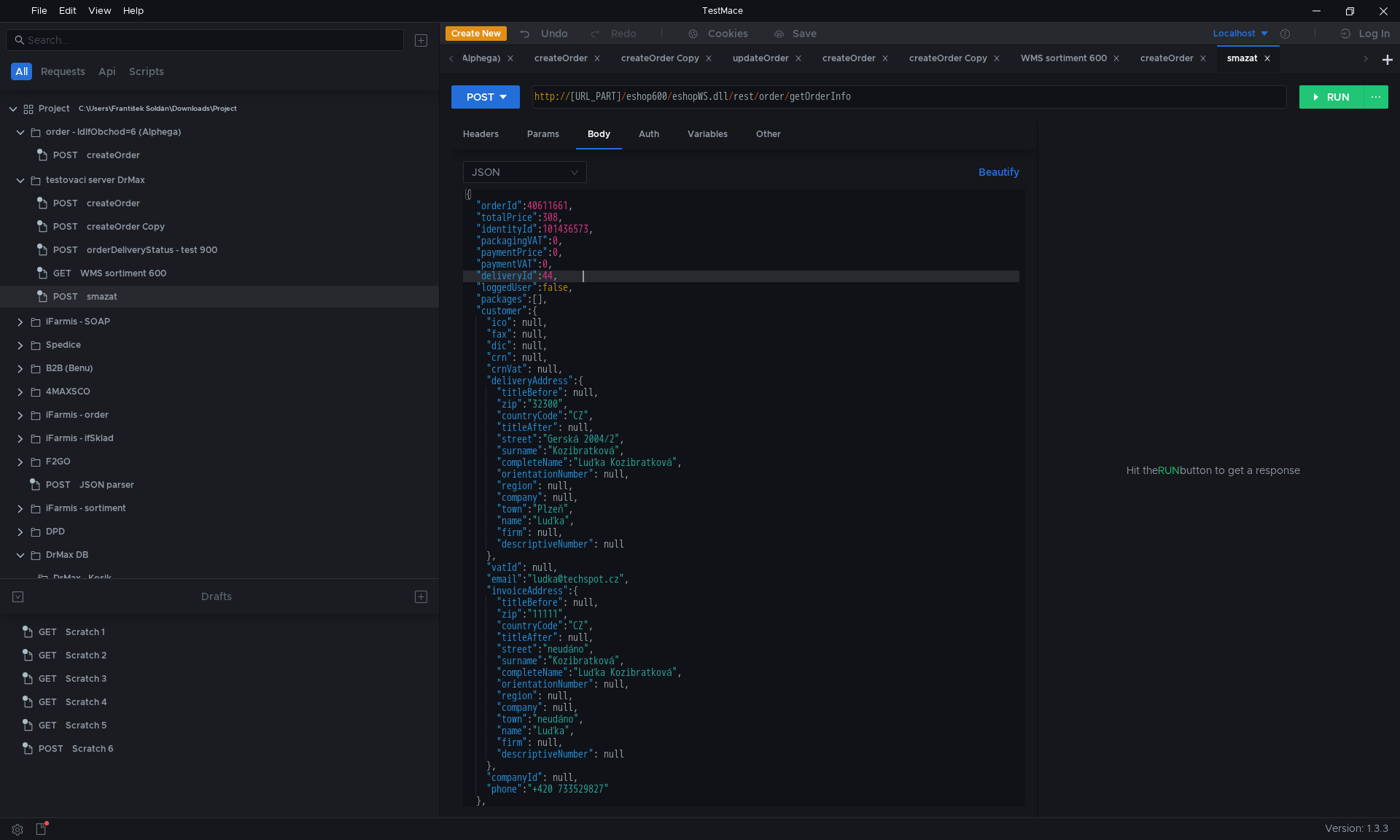 click on "{    "orderId" :  40611661 ,    "totalPrice" :  308 ,    "identityId" :  101436573 ,    "packagingVAT" :  0 ,    "paymentPrice" :  0 ,    "paymentVAT" :  0 ,    "deliveryId" :  44 ,    "loggedUser" :  false ,    "packages" :  [ ] ,    "customer" :  {       "ico" : null,       "fax" : null,       "dic" : null,       "crn" : null,       "crnVat" : null,       "deliveryAddress" :  {          "titleBefore" : null,          "zip" :  "32300" ,          "countryCode" :  "CZ" ,          "titleAfter" : null,          "street" :  "Gerská 2004/2" ,          "surname" :  "Kozibratková" ,          "completeName" :  "Luďka Kozibratková" ,          "orientationNumber" : null,          "region" : null,          "company" : null,          "town" :  "Plzeň" ,          "name" :  "Luďka" ,          "firm" : null,          "descriptiveNumber" : null       } ,       "vatId" : null,       "email" :  "ludka@techspot.cz" ,       "invoiceAddress" :  {          "titleBefore" : null,          "zip" :  "11111" ,          :  "CZ" ," at bounding box center (741, 509) 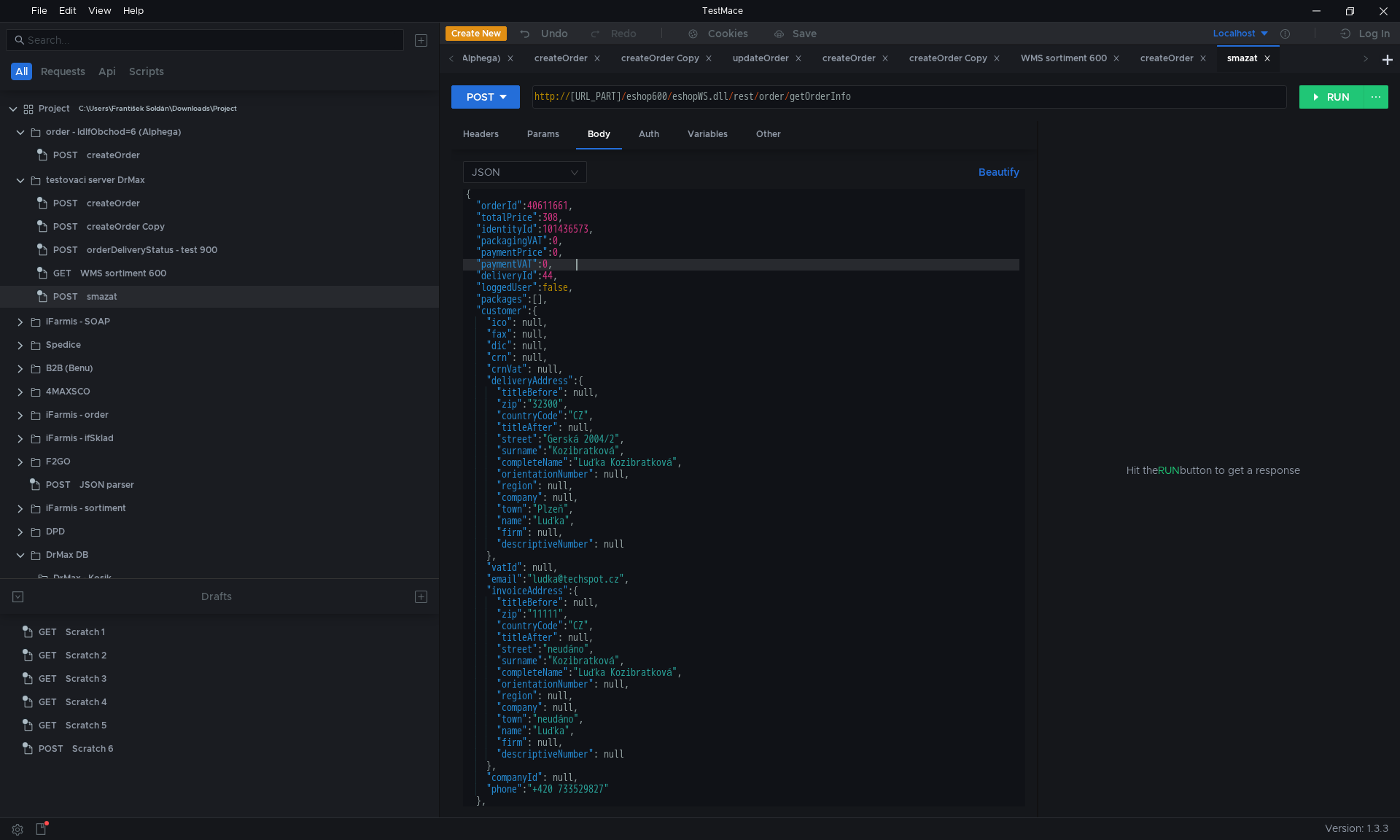 click on "{    "orderId" :  40611661 ,    "totalPrice" :  308 ,    "identityId" :  101436573 ,    "packagingVAT" :  0 ,    "paymentPrice" :  0 ,    "paymentVAT" :  0 ,    "deliveryId" :  44 ,    "loggedUser" :  false ,    "packages" :  [ ] ,    "customer" :  {       "ico" : null,       "fax" : null,       "dic" : null,       "crn" : null,       "crnVat" : null,       "deliveryAddress" :  {          "titleBefore" : null,          "zip" :  "32300" ,          "countryCode" :  "CZ" ,          "titleAfter" : null,          "street" :  "Gerská 2004/2" ,          "surname" :  "Kozibratková" ,          "completeName" :  "Luďka Kozibratková" ,          "orientationNumber" : null,          "region" : null,          "company" : null,          "town" :  "Plzeň" ,          "name" :  "Luďka" ,          "firm" : null,          "descriptiveNumber" : null       } ,       "vatId" : null,       "email" :  "ludka@techspot.cz" ,       "invoiceAddress" :  {          "titleBefore" : null,          "zip" :  "11111" ,          :  "CZ" ," at bounding box center [741, 509] 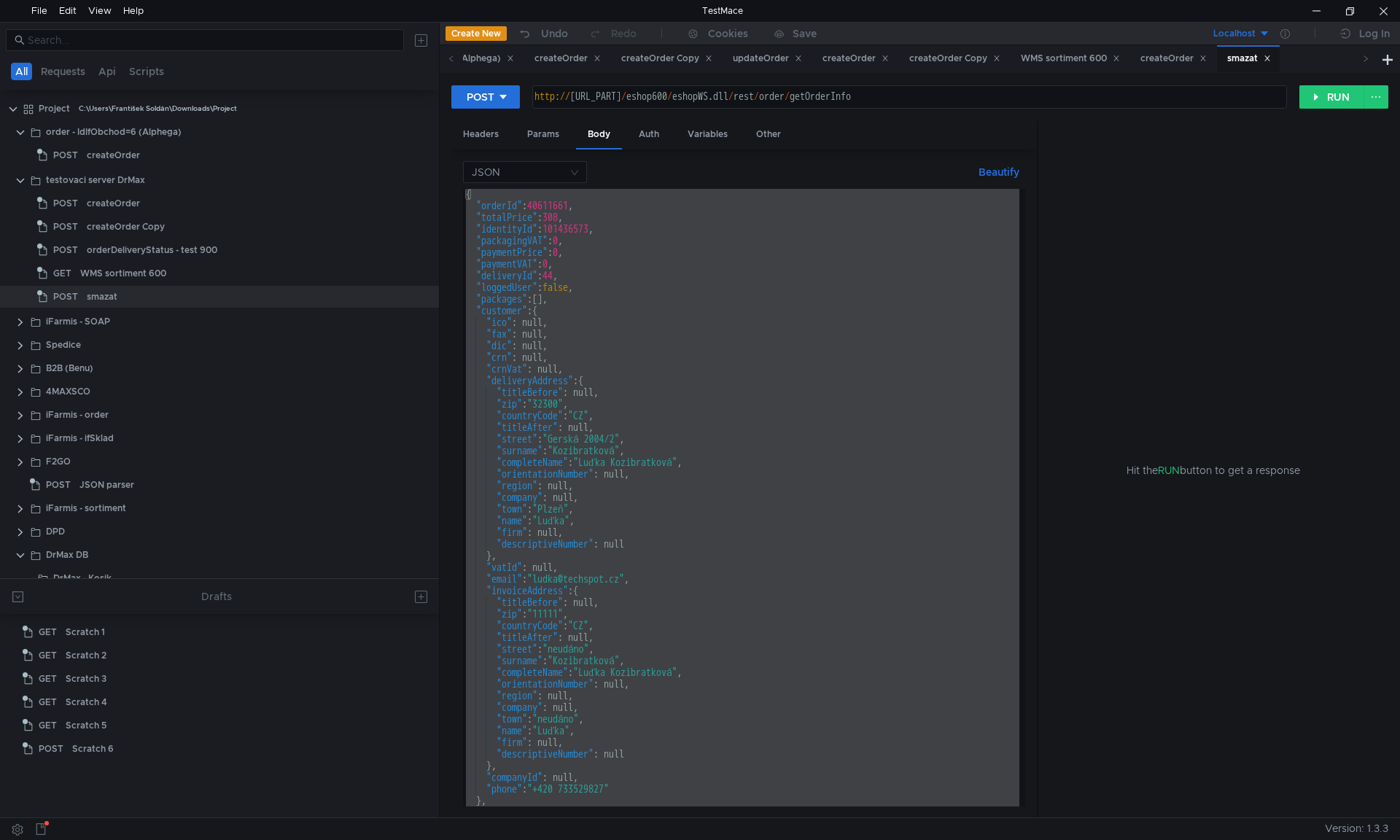 paste 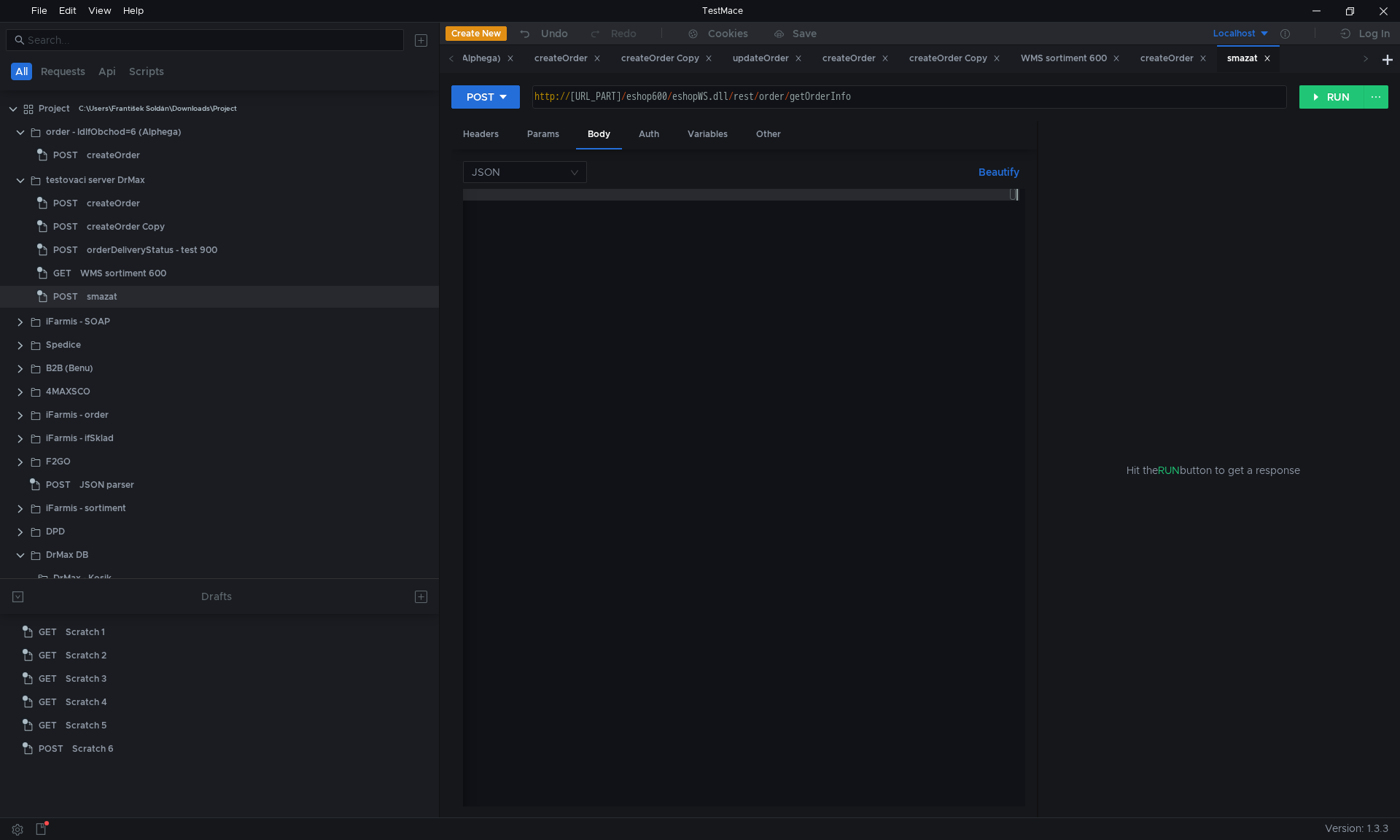 scroll, scrollTop: 0, scrollLeft: 3432, axis: horizontal 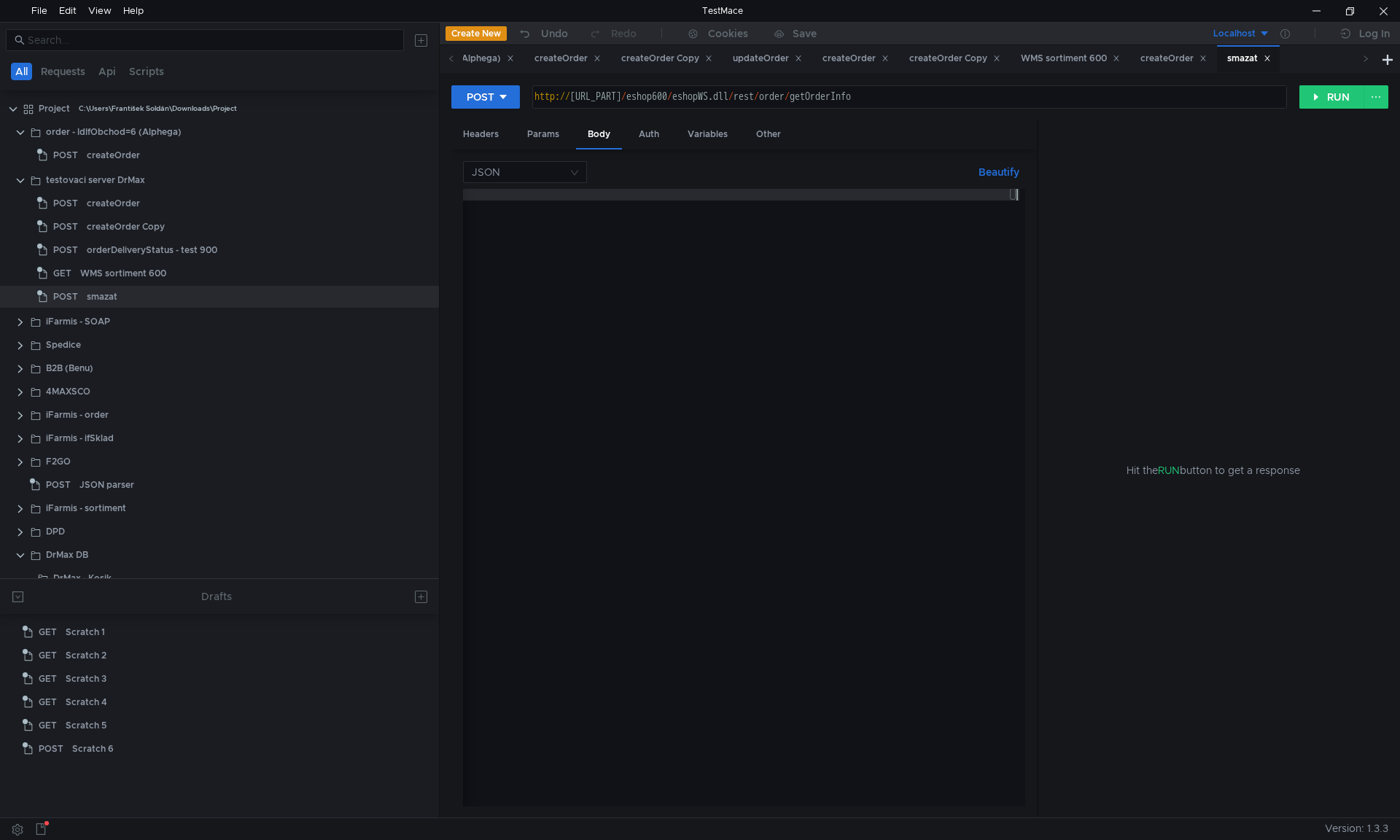 click on "Beautify" at bounding box center [999, 172] 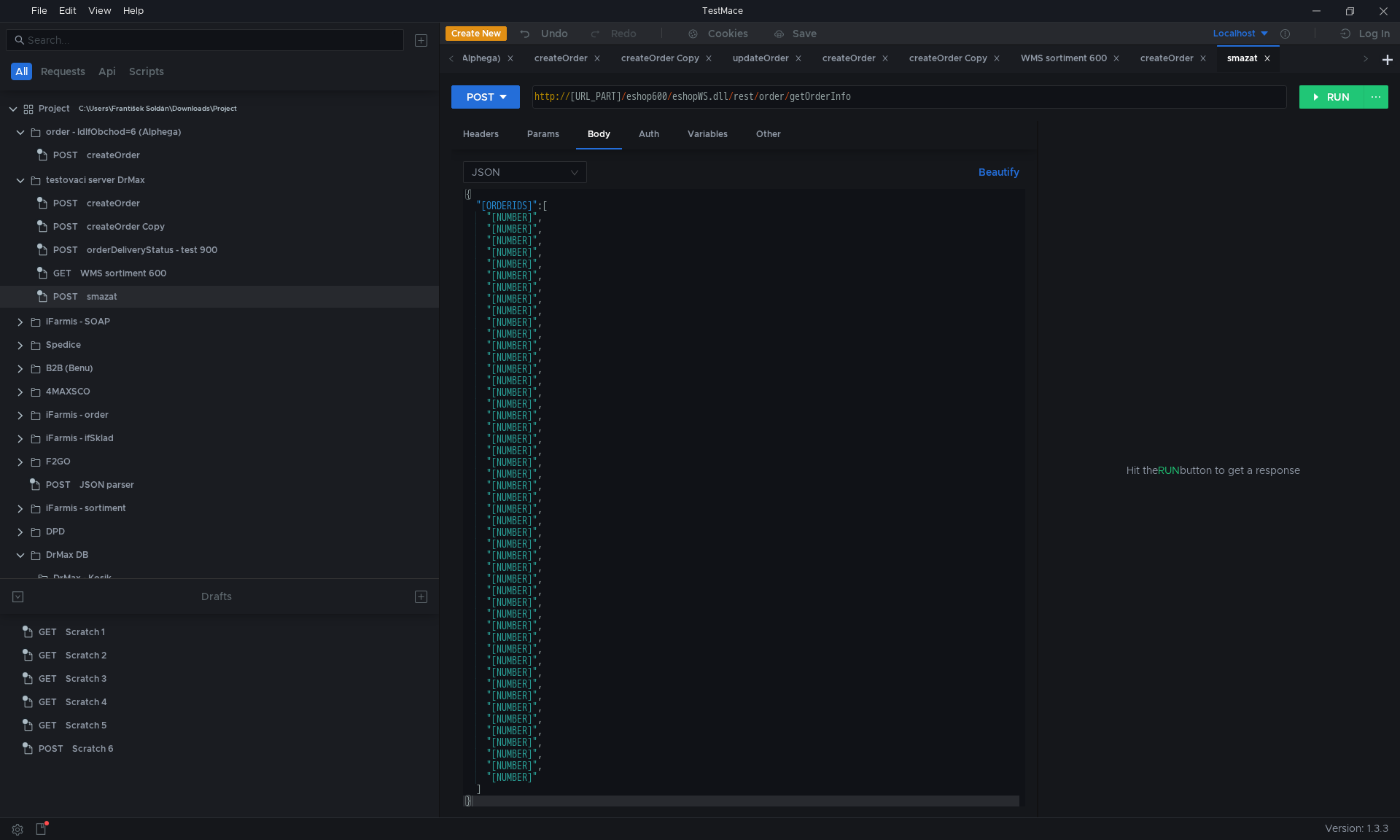 type 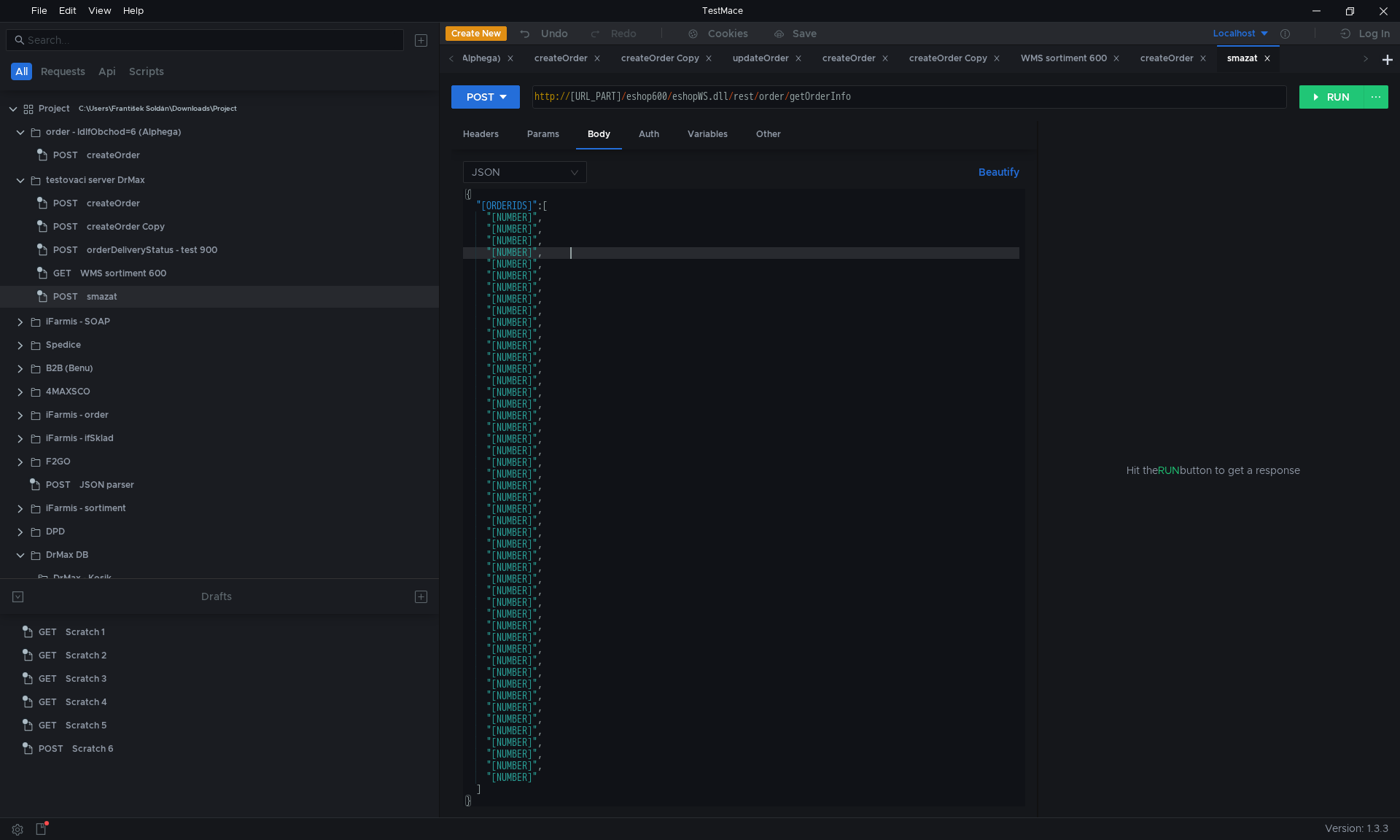 click on "{    "orderIds" :  [       "[NUMBER]" ,       "[NUMBER]" ,       "[NUMBER]" ,       "[NUMBER]" ,       "[NUMBER]" ,       "[NUMBER]" ,       "[NUMBER]" ,       "[NUMBER]" ,       "[NUMBER]" ,       "[NUMBER]" ,       "[NUMBER]" ,       "[NUMBER]" ,       "[NUMBER]" ,       "[NUMBER]" ,       "[NUMBER]" ,       "[NUMBER]" ,       "[NUMBER]" ,       "[NUMBER]" ,       "[NUMBER]" ,       "[NUMBER]" ,       "[NUMBER]" ,       "[NUMBER]" ,       "[NUMBER]" ,       "[NUMBER]" ,       "[NUMBER]" ,       "[NUMBER]" ,       "[NUMBER]" ,       "[NUMBER]" ,       "[NUMBER]" ,       "[NUMBER]" ,       "[NUMBER]" ,       "[NUMBER]" ,       "[NUMBER]" ,       "[NUMBER]" ,       "[NUMBER]" ,       "[NUMBER]" ,       "[NUMBER]" ,       "[NUMBER]" ,       "[NUMBER]" ,       "[NUMBER]" ,       "[NUMBER]" ,       "[NUMBER]" ,       "[NUMBER]" ,       "[NUMBER]" ,       "[NUMBER]" ,       "[NUMBER]" ,       "[NUMBER]" ,       ," at bounding box center [741, 509] 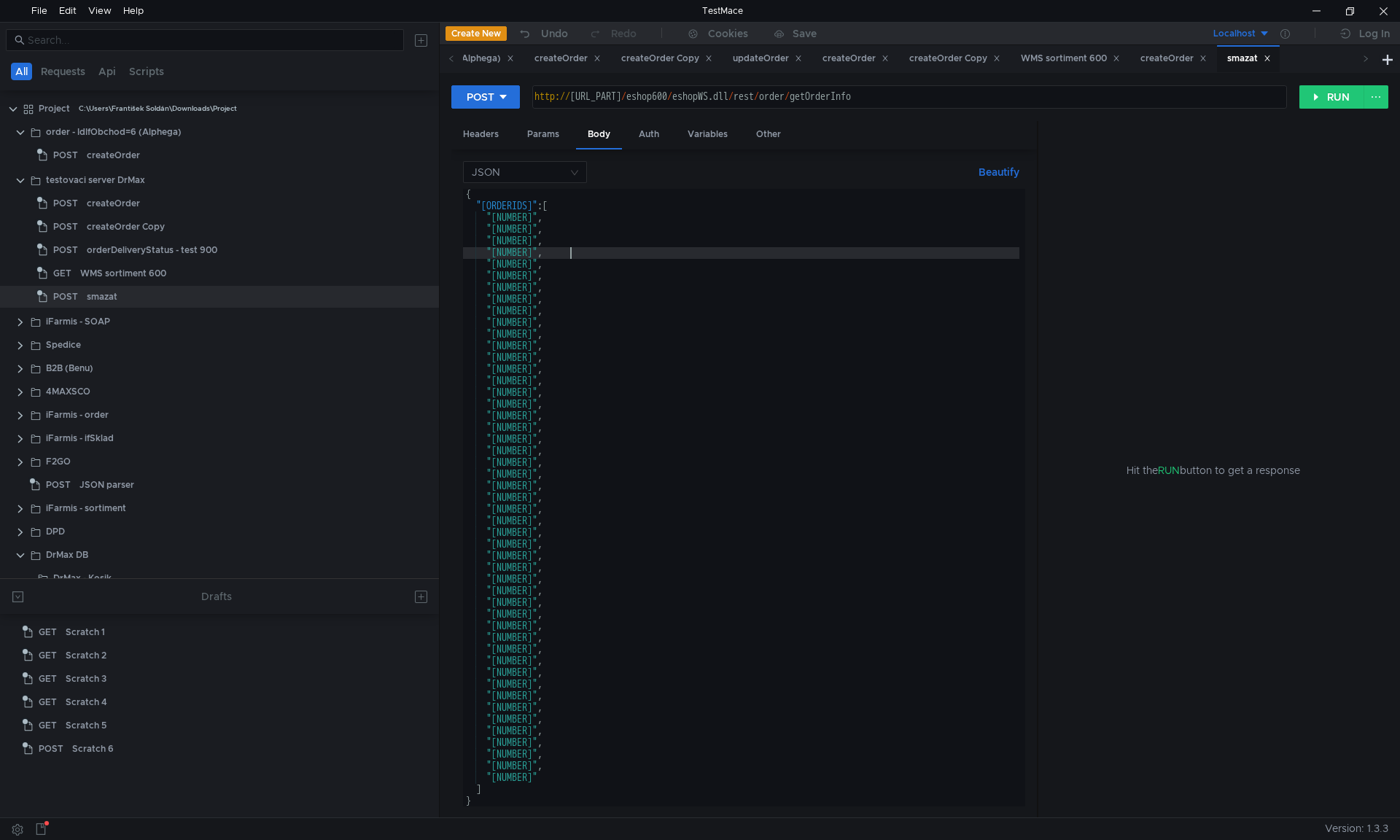 click on "{    "orderIds" :  [       "[NUMBER]" ,       "[NUMBER]" ,       "[NUMBER]" ,       "[NUMBER]" ,       "[NUMBER]" ,       "[NUMBER]" ,       "[NUMBER]" ,       "[NUMBER]" ,       "[NUMBER]" ,       "[NUMBER]" ,       "[NUMBER]" ,       "[NUMBER]" ,       "[NUMBER]" ,       "[NUMBER]" ,       "[NUMBER]" ,       "[NUMBER]" ,       "[NUMBER]" ,       "[NUMBER]" ,       "[NUMBER]" ,       "[NUMBER]" ,       "[NUMBER]" ,       "[NUMBER]" ,       "[NUMBER]" ,       "[NUMBER]" ,       "[NUMBER]" ,       "[NUMBER]" ,       "[NUMBER]" ,       "[NUMBER]" ,       "[NUMBER]" ,       "[NUMBER]" ,       "[NUMBER]" ,       "[NUMBER]" ,       "[NUMBER]" ,       "[NUMBER]" ,       "[NUMBER]" ,       "[NUMBER]" ,       "[NUMBER]" ,       "[NUMBER]" ,       "[NUMBER]" ,       "[NUMBER]" ,       "[NUMBER]" ,       "[NUMBER]" ,       "[NUMBER]" ,       "[NUMBER]" ,       "[NUMBER]" ,       "[NUMBER]" ,       "[NUMBER]" ,       ," at bounding box center [741, 509] 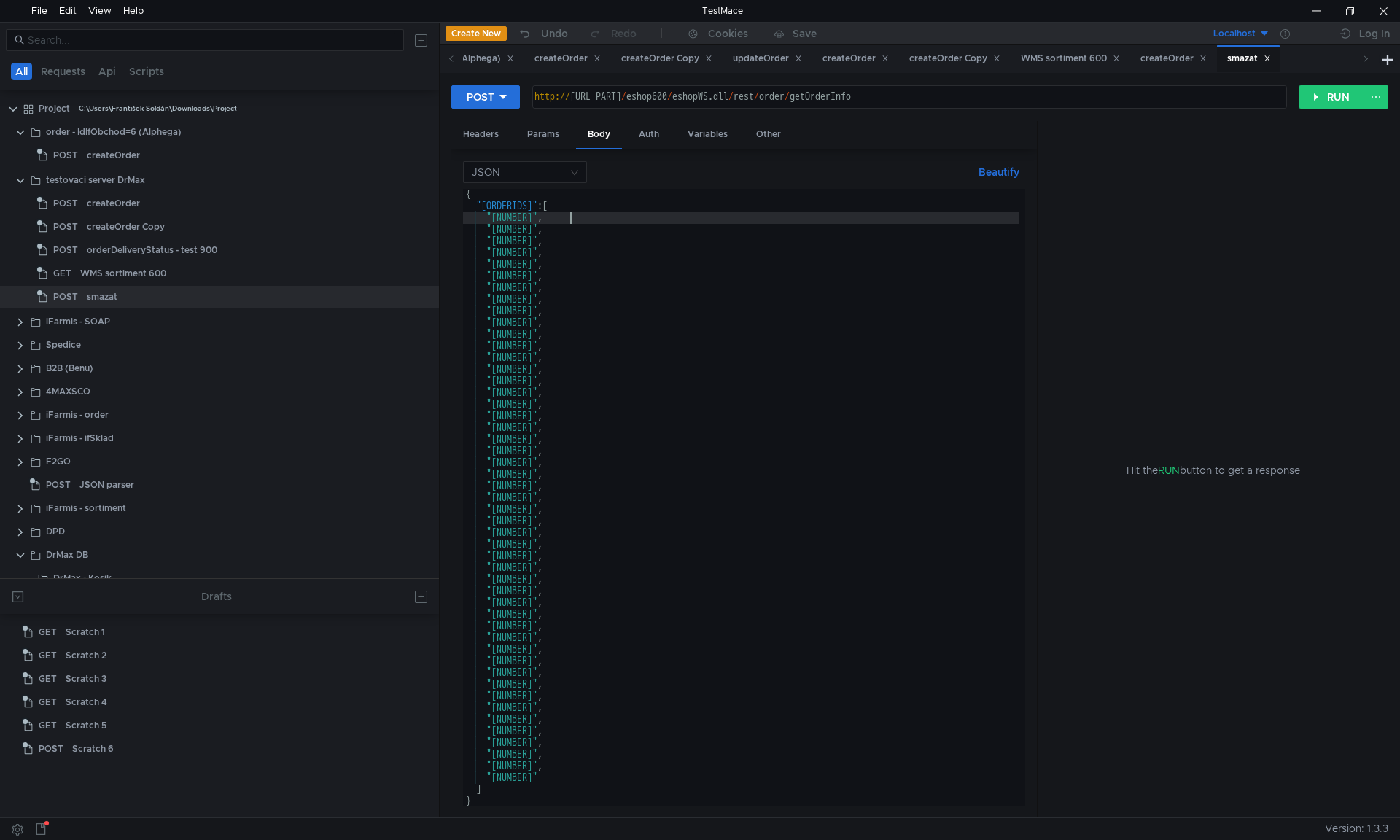 click on "{    "orderIds" :  [       "[NUMBER]" ,       "[NUMBER]" ,       "[NUMBER]" ,       "[NUMBER]" ,       "[NUMBER]" ,       "[NUMBER]" ,       "[NUMBER]" ,       "[NUMBER]" ,       "[NUMBER]" ,       "[NUMBER]" ,       "[NUMBER]" ,       "[NUMBER]" ,       "[NUMBER]" ,       "[NUMBER]" ,       "[NUMBER]" ,       "[NUMBER]" ,       "[NUMBER]" ,       "[NUMBER]" ,       "[NUMBER]" ,       "[NUMBER]" ,       "[NUMBER]" ,       "[NUMBER]" ,       "[NUMBER]" ,       "[NUMBER]" ,       "[NUMBER]" ,       "[NUMBER]" ,       "[NUMBER]" ,       "[NUMBER]" ,       "[NUMBER]" ,       "[NUMBER]" ,       "[NUMBER]" ,       "[NUMBER]" ,       "[NUMBER]" ,       "[NUMBER]" ,       "[NUMBER]" ,       "[NUMBER]" ,       "[NUMBER]" ,       "[NUMBER]" ,       "[NUMBER]" ,       "[NUMBER]" ,       "[NUMBER]" ,       "[NUMBER]" ,       "[NUMBER]" ,       "[NUMBER]" ,       "[NUMBER]" ,       "[NUMBER]" ,       "[NUMBER]" ,       ," at bounding box center [741, 509] 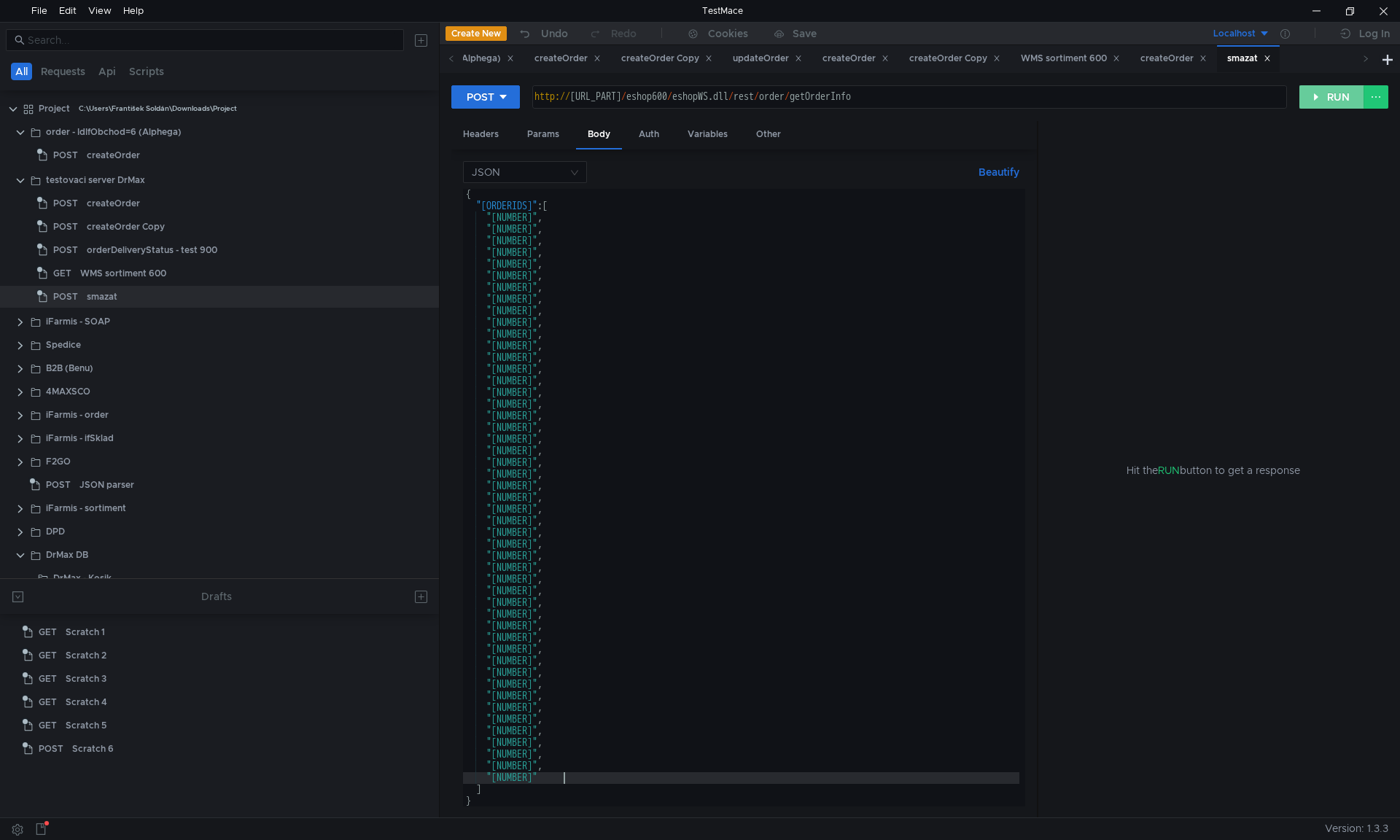 click on "RUN" at bounding box center (1331, 97) 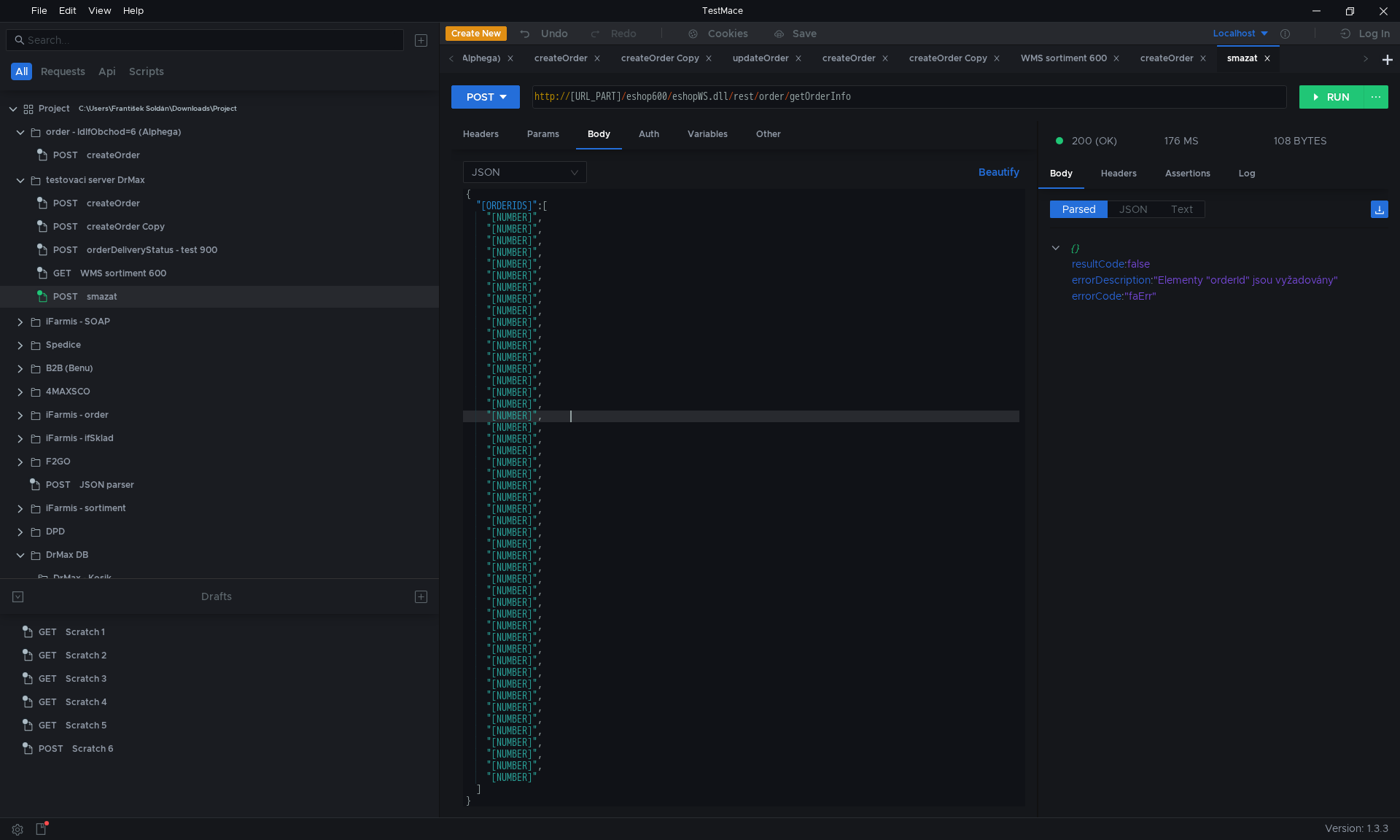 click on "{    "orderIds" :  [       "[NUMBER]" ,       "[NUMBER]" ,       "[NUMBER]" ,       "[NUMBER]" ,       "[NUMBER]" ,       "[NUMBER]" ,       "[NUMBER]" ,       "[NUMBER]" ,       "[NUMBER]" ,       "[NUMBER]" ,       "[NUMBER]" ,       "[NUMBER]" ,       "[NUMBER]" ,       "[NUMBER]" ,       "[NUMBER]" ,       "[NUMBER]" ,       "[NUMBER]" ,       "[NUMBER]" ,       "[NUMBER]" ,       "[NUMBER]" ,       "[NUMBER]" ,       "[NUMBER]" ,       "[NUMBER]" ,       "[NUMBER]" ,       "[NUMBER]" ,       "[NUMBER]" ,       "[NUMBER]" ,       "[NUMBER]" ,       "[NUMBER]" ,       "[NUMBER]" ,       "[NUMBER]" ,       "[NUMBER]" ,       "[NUMBER]" ,       "[NUMBER]" ,       "[NUMBER]" ,       "[NUMBER]" ,       "[NUMBER]" ,       "[NUMBER]" ,       "[NUMBER]" ,       "[NUMBER]" ,       "[NUMBER]" ,       "[NUMBER]" ,       "[NUMBER]" ,       "[NUMBER]" ,       "[NUMBER]" ,       "[NUMBER]" ,       "[NUMBER]" ,       ," at bounding box center (741, 509) 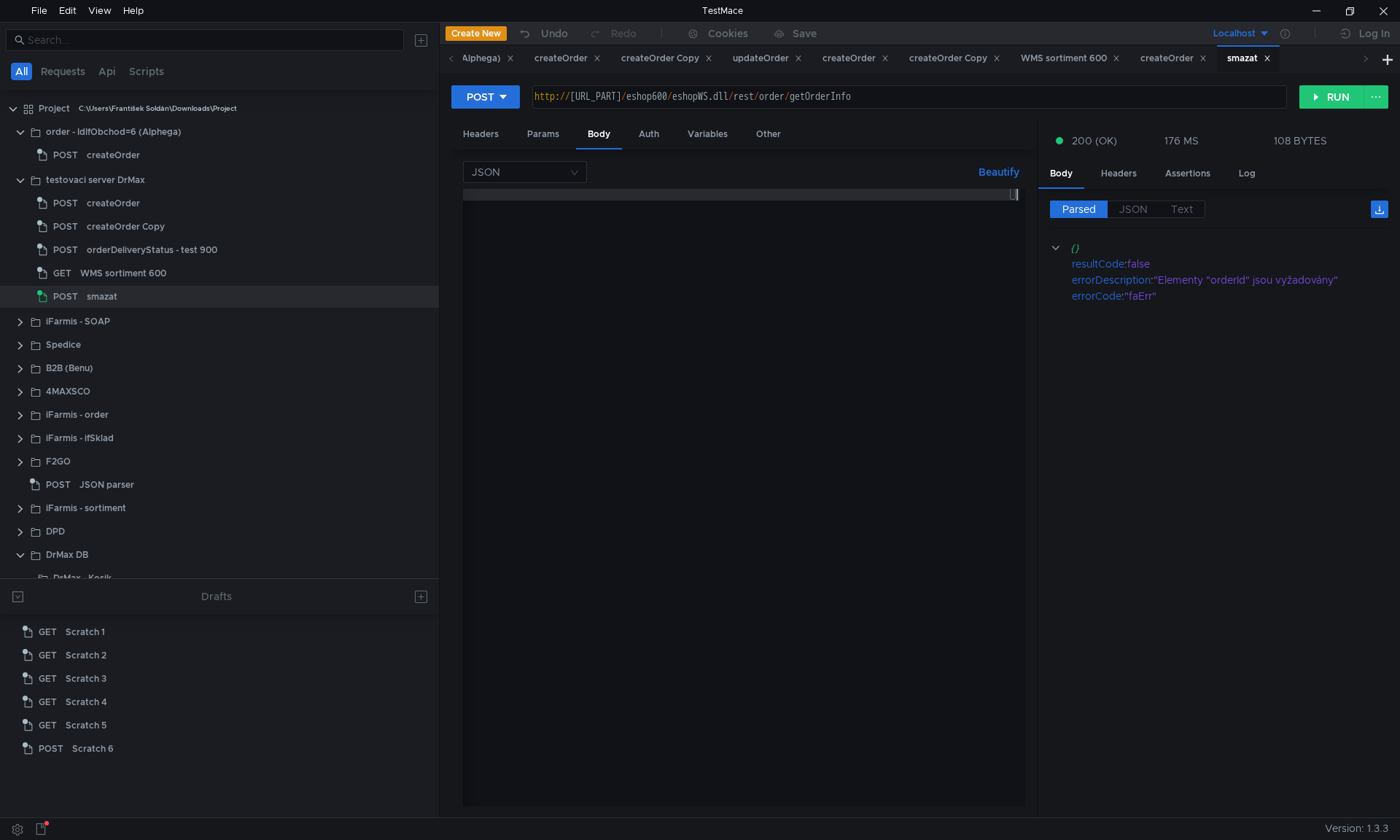 click on "Beautify" at bounding box center [999, 172] 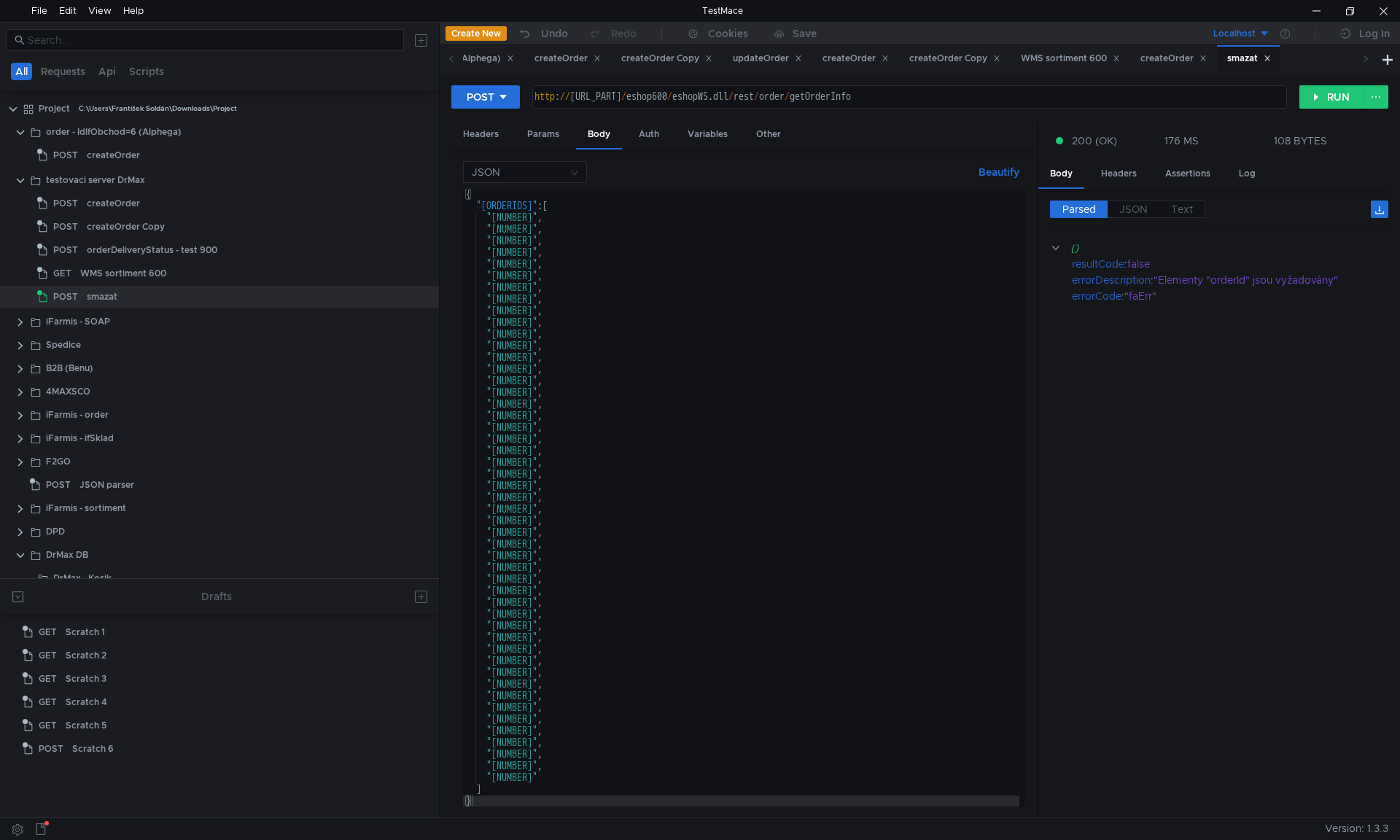 click on "{    "orderIds" :  [       "[NUMBER]" ,       "[NUMBER]" ,       "[NUMBER]" ,       "[NUMBER]" ,       "[NUMBER]" ,       "[NUMBER]" ,       "[NUMBER]" ,       "[NUMBER]" ,       "[NUMBER]" ,       "[NUMBER]" ,       "[NUMBER]" ,       "[NUMBER]" ,       "[NUMBER]" ,       "[NUMBER]" ,       "[NUMBER]" ,       "[NUMBER]" ,       "[NUMBER]" ,       "[NUMBER]" ,       "[NUMBER]" ,       "[NUMBER]" ,       "[NUMBER]" ,       "[NUMBER]" ,       "[NUMBER]" ,       "[NUMBER]" ,       "[NUMBER]" ,       "[NUMBER]" ,       "[NUMBER]" ,       "[NUMBER]" ,       "[NUMBER]" ,       "[NUMBER]" ,       "[NUMBER]" ,       "[NUMBER]" ,       "[NUMBER]" ,       "[NUMBER]" ,       "[NUMBER]" ,       "[NUMBER]" ,       "[NUMBER]" ,       "[NUMBER]" ,       "[NUMBER]" ,       "[NUMBER]" ,       "[NUMBER]" ,       "[NUMBER]" ,       "[NUMBER]" ,       "[NUMBER]" ,       "[NUMBER]" ,       "[NUMBER]" ,       "[NUMBER]" ,       ," at bounding box center (741, 506) 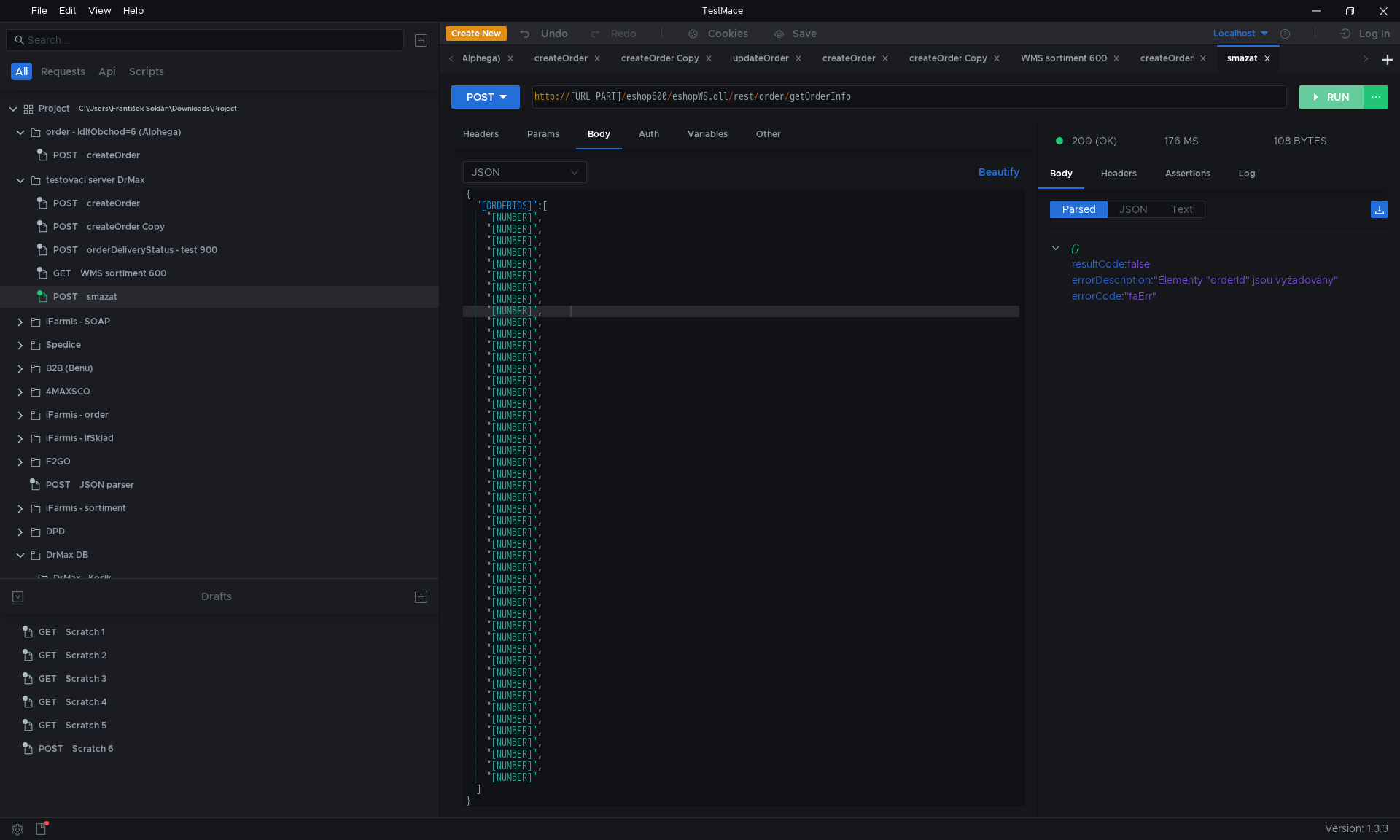 click on "RUN" at bounding box center [1331, 97] 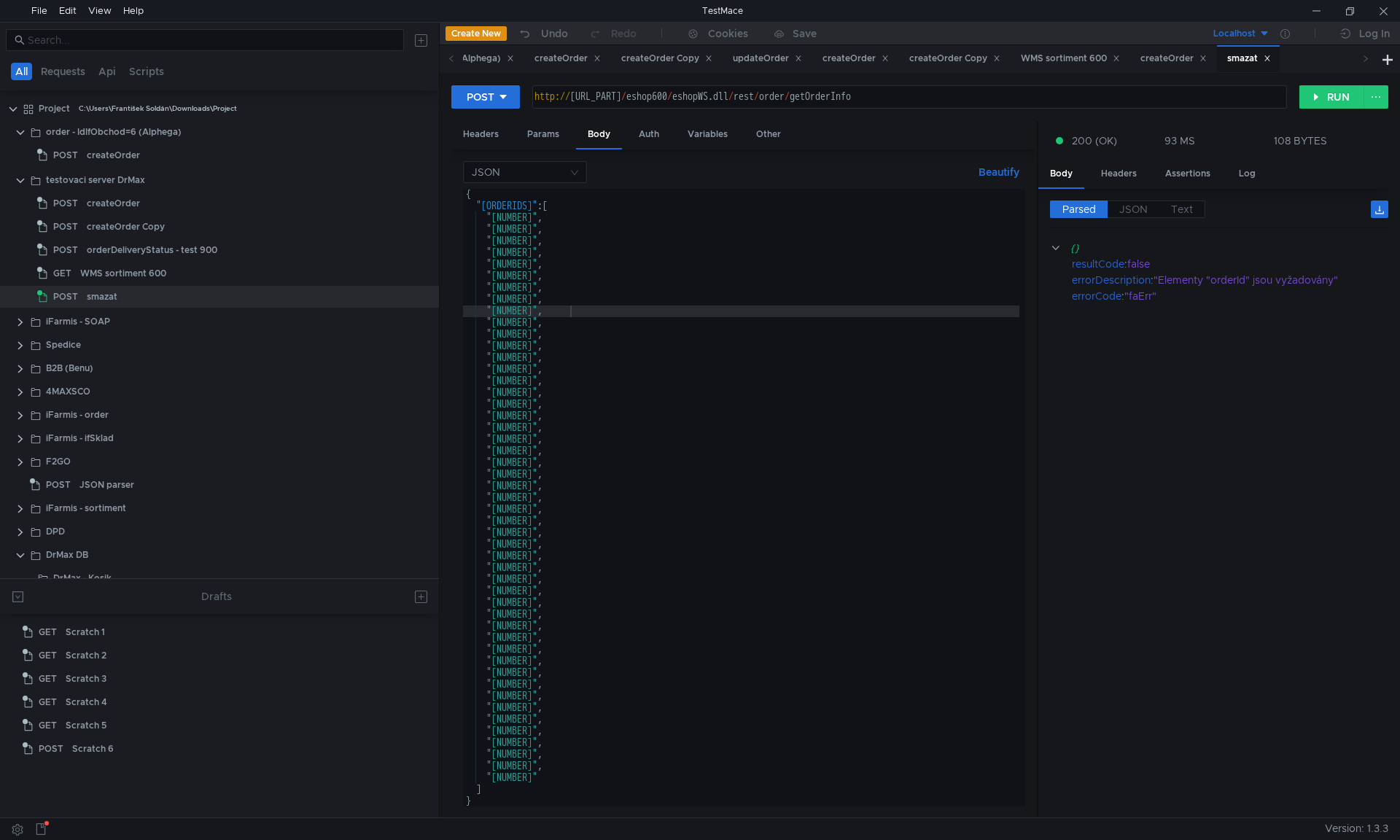 click on "{    "orderIds" :  [       "[NUMBER]" ,       "[NUMBER]" ,       "[NUMBER]" ,       "[NUMBER]" ,       "[NUMBER]" ,       "[NUMBER]" ,       "[NUMBER]" ,       "[NUMBER]" ,       "[NUMBER]" ,       "[NUMBER]" ,       "[NUMBER]" ,       "[NUMBER]" ,       "[NUMBER]" ,       "[NUMBER]" ,       "[NUMBER]" ,       "[NUMBER]" ,       "[NUMBER]" ,       "[NUMBER]" ,       "[NUMBER]" ,       "[NUMBER]" ,       "[NUMBER]" ,       "[NUMBER]" ,       "[NUMBER]" ,       "[NUMBER]" ,       "[NUMBER]" ,       "[NUMBER]" ,       "[NUMBER]" ,       "[NUMBER]" ,       "[NUMBER]" ,       "[NUMBER]" ,       "[NUMBER]" ,       "[NUMBER]" ,       "[NUMBER]" ,       "[NUMBER]" ,       "[NUMBER]" ,       "[NUMBER]" ,       "[NUMBER]" ,       "[NUMBER]" ,       "[NUMBER]" ,       "[NUMBER]" ,       "[NUMBER]" ,       "[NUMBER]" ,       "[NUMBER]" ,       "[NUMBER]" ,       "[NUMBER]" ,       "[NUMBER]" ,       "[NUMBER]" ,       ," at bounding box center (741, 509) 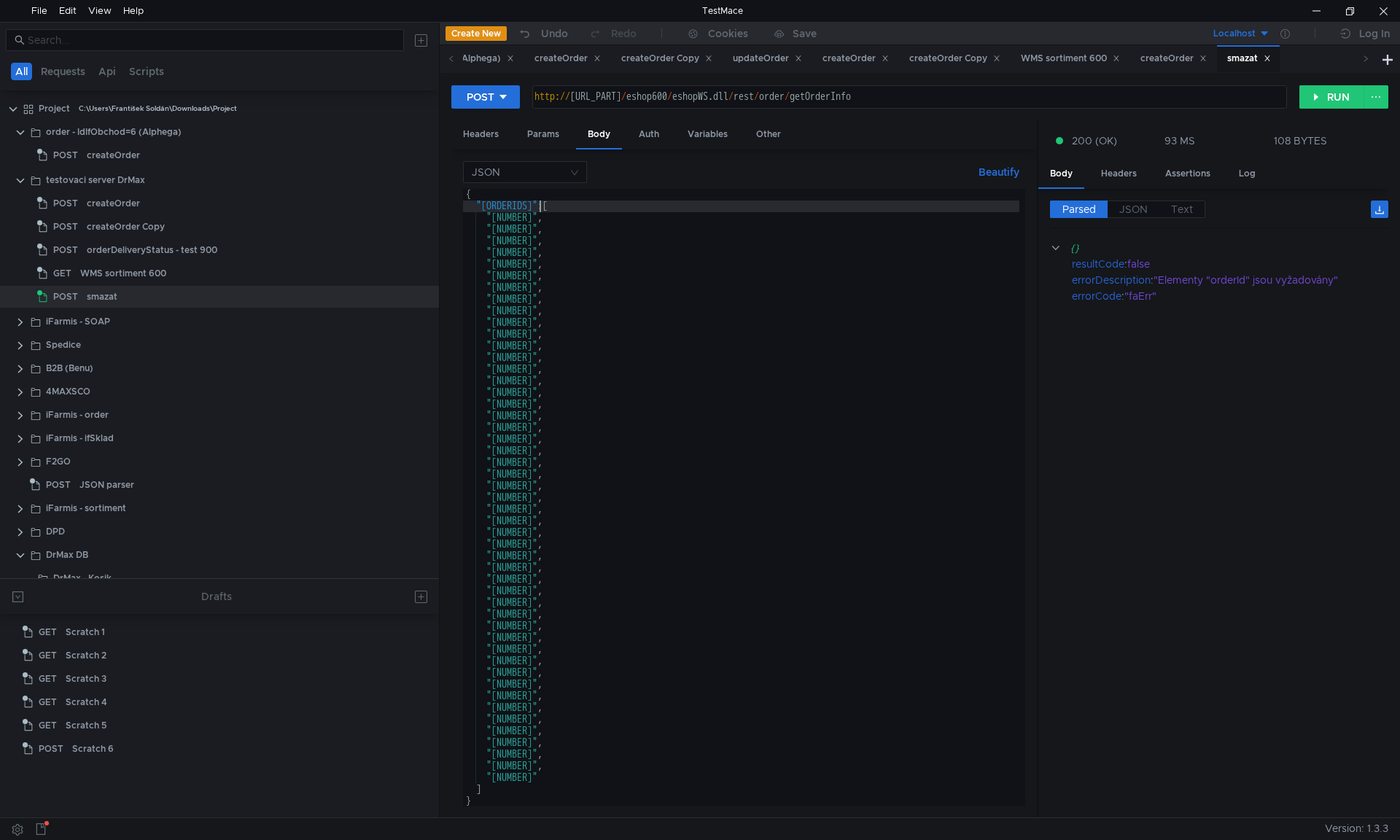 click on "{    "orderIds" :  [       "[NUMBER]" ,       "[NUMBER]" ,       "[NUMBER]" ,       "[NUMBER]" ,       "[NUMBER]" ,       "[NUMBER]" ,       "[NUMBER]" ,       "[NUMBER]" ,       "[NUMBER]" ,       "[NUMBER]" ,       "[NUMBER]" ,       "[NUMBER]" ,       "[NUMBER]" ,       "[NUMBER]" ,       "[NUMBER]" ,       "[NUMBER]" ,       "[NUMBER]" ,       "[NUMBER]" ,       "[NUMBER]" ,       "[NUMBER]" ,       "[NUMBER]" ,       "[NUMBER]" ,       "[NUMBER]" ,       "[NUMBER]" ,       "[NUMBER]" ,       "[NUMBER]" ,       "[NUMBER]" ,       "[NUMBER]" ,       "[NUMBER]" ,       "[NUMBER]" ,       "[NUMBER]" ,       "[NUMBER]" ,       "[NUMBER]" ,       "[NUMBER]" ,       "[NUMBER]" ,       "[NUMBER]" ,       "[NUMBER]" ,       "[NUMBER]" ,       "[NUMBER]" ,       "[NUMBER]" ,       "[NUMBER]" ,       "[NUMBER]" ,       "[NUMBER]" ,       "[NUMBER]" ,       "[NUMBER]" ,       "[NUMBER]" ,       "[NUMBER]" ,       ," at bounding box center (741, 509) 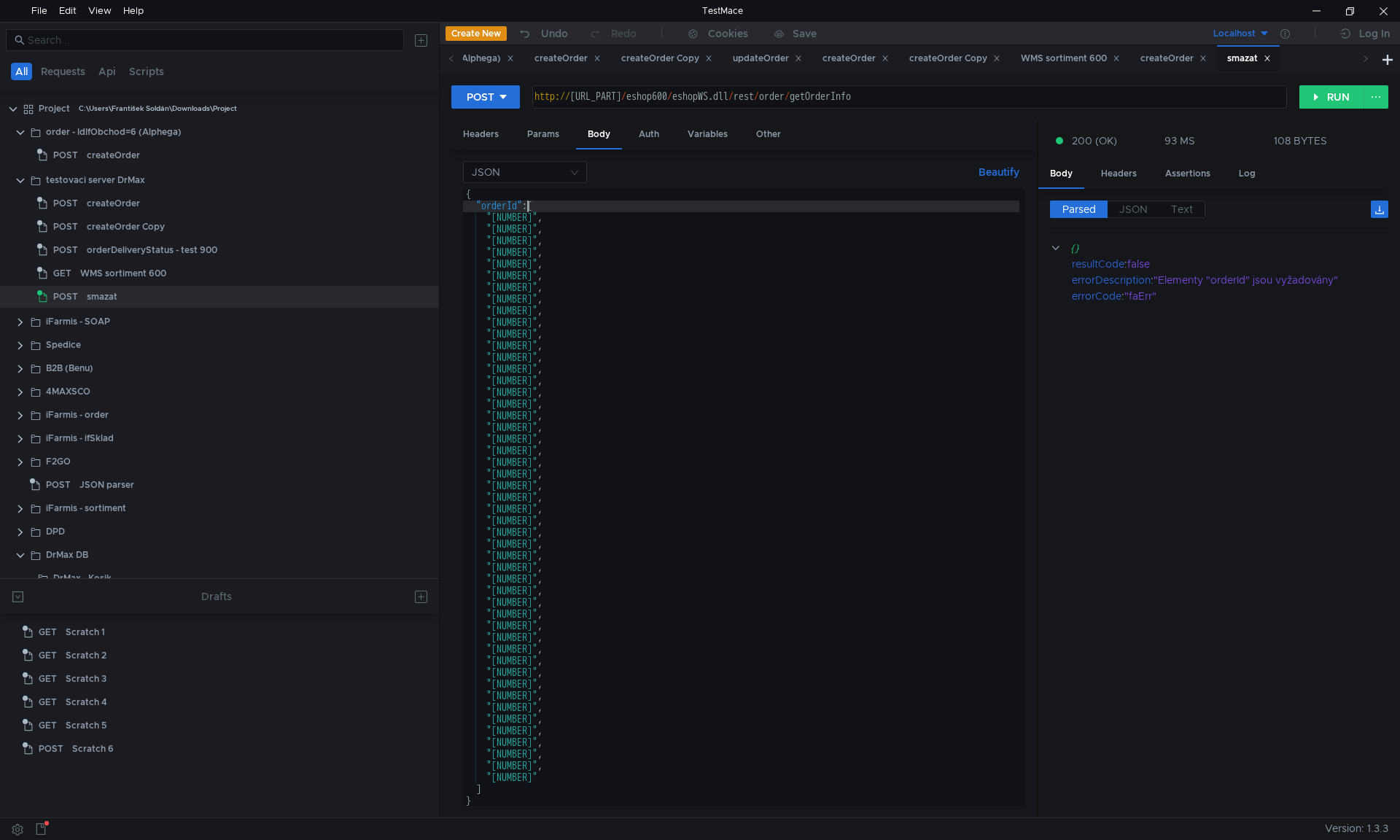 click on "{    "orderId" :  [       "[NUMBER]" ,       "[NUMBER]" ,       "[NUMBER]" ,       "[NUMBER]" ,       "[NUMBER]" ,       "[NUMBER]" ,       "[NUMBER]" ,       "[NUMBER]" ,       "[NUMBER]" ,       "[NUMBER]" ,       "[NUMBER]" ,       "[NUMBER]" ,       "[NUMBER]" ,       "[NUMBER]" ,       "[NUMBER]" ,       "[NUMBER]" ,       "[NUMBER]" ,       "[NUMBER]" ,       "[NUMBER]" ,       "[NUMBER]" ,       "[NUMBER]" ,       "[NUMBER]" ,       "[NUMBER]" ,       "[NUMBER]" ,       "[NUMBER]" ,       "[NUMBER]" ,       "[NUMBER]" ,       "[NUMBER]" ,       "[NUMBER]" ,       "[NUMBER]" ,       "[NUMBER]" ,       "[NUMBER]" ,       "[NUMBER]" ,       "[NUMBER]" ,       "[NUMBER]" ,       "[NUMBER]" ,       "[NUMBER]" ,       "[NUMBER]" ,       "[NUMBER]" ,       "[NUMBER]" ,       "[NUMBER]" ,       "[NUMBER]" ,       "[NUMBER]" ,       "[NUMBER]" ,       "[NUMBER]" ,       "[NUMBER]" ,       "[NUMBER]" ,       ," at bounding box center (741, 509) 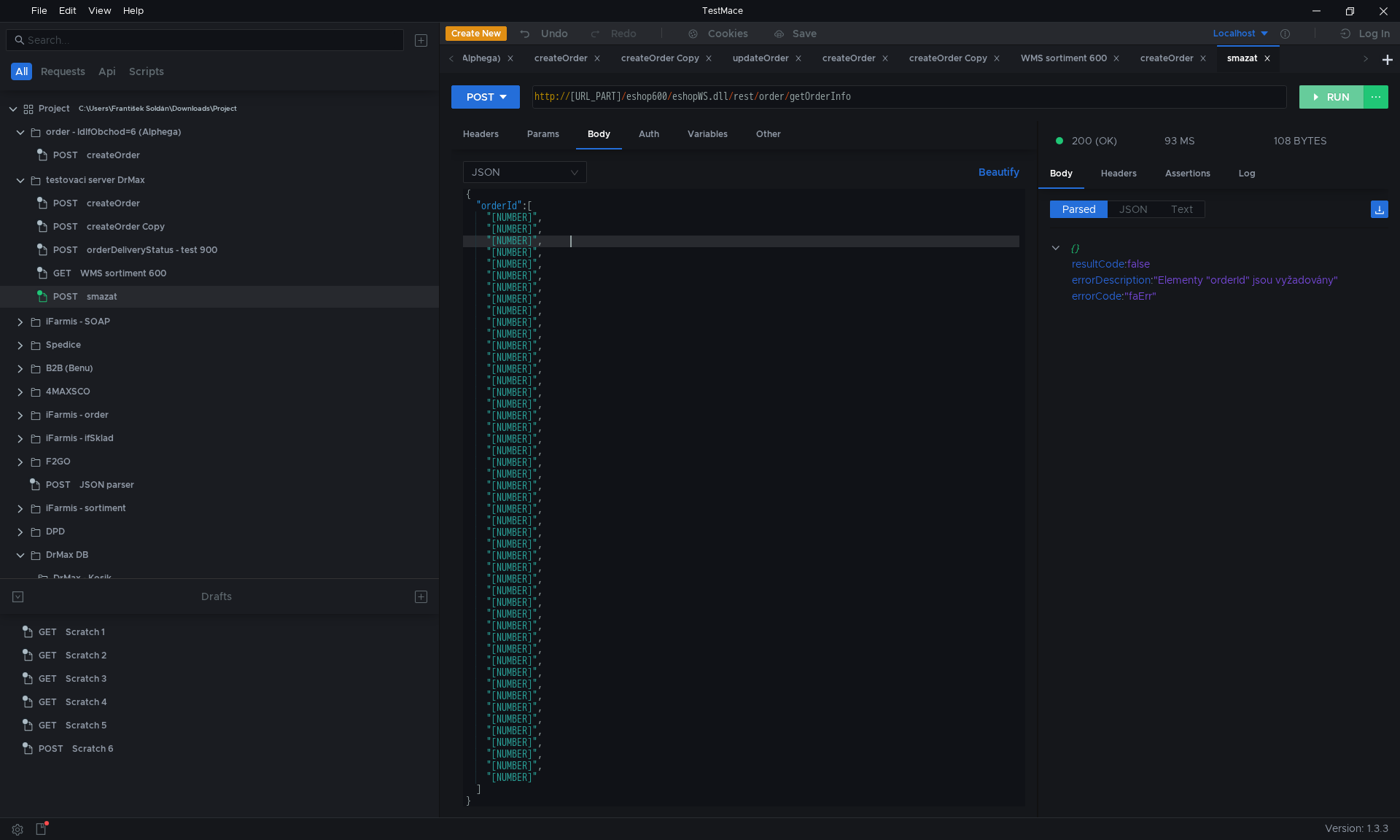 click on "RUN" at bounding box center [1331, 97] 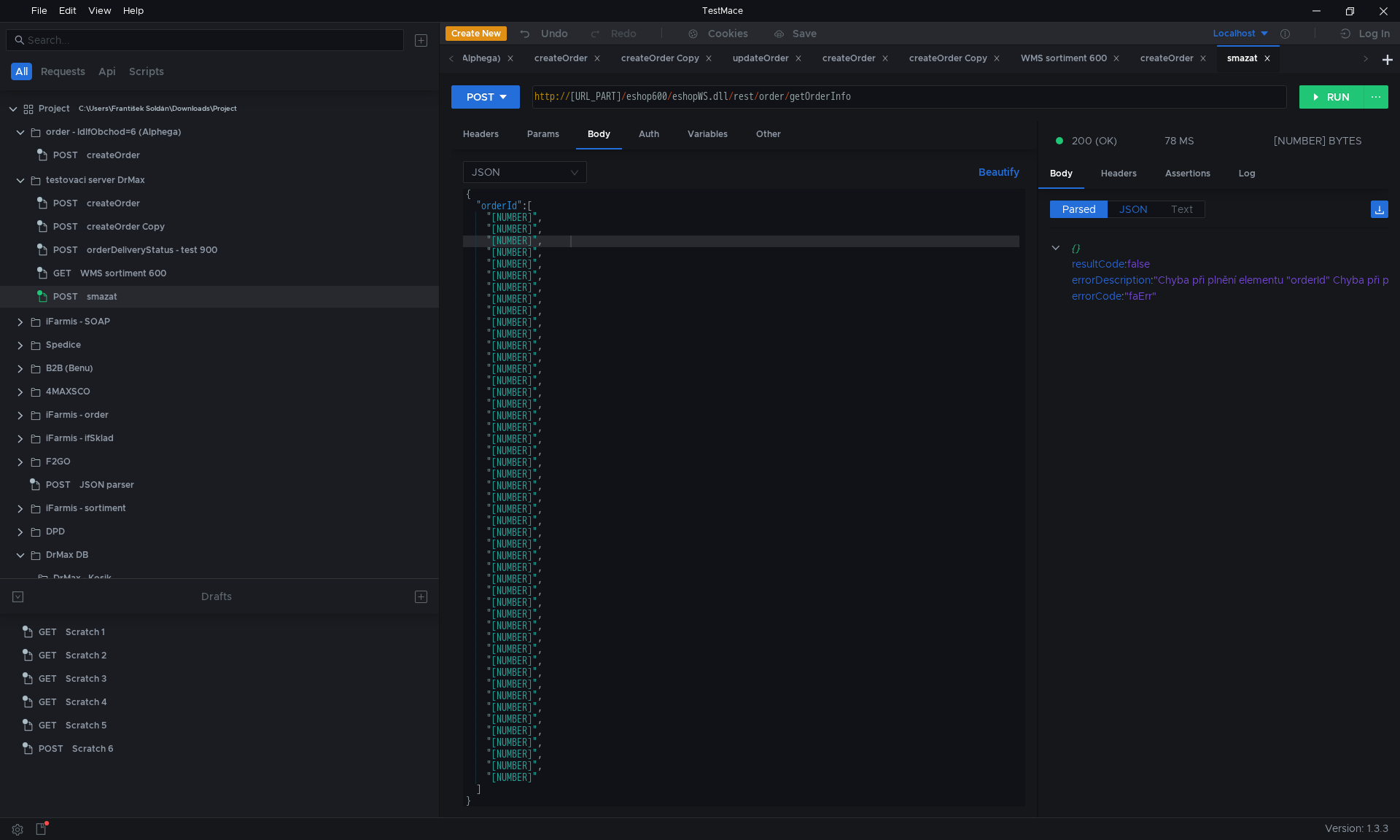 click on "JSON" at bounding box center (1133, 209) 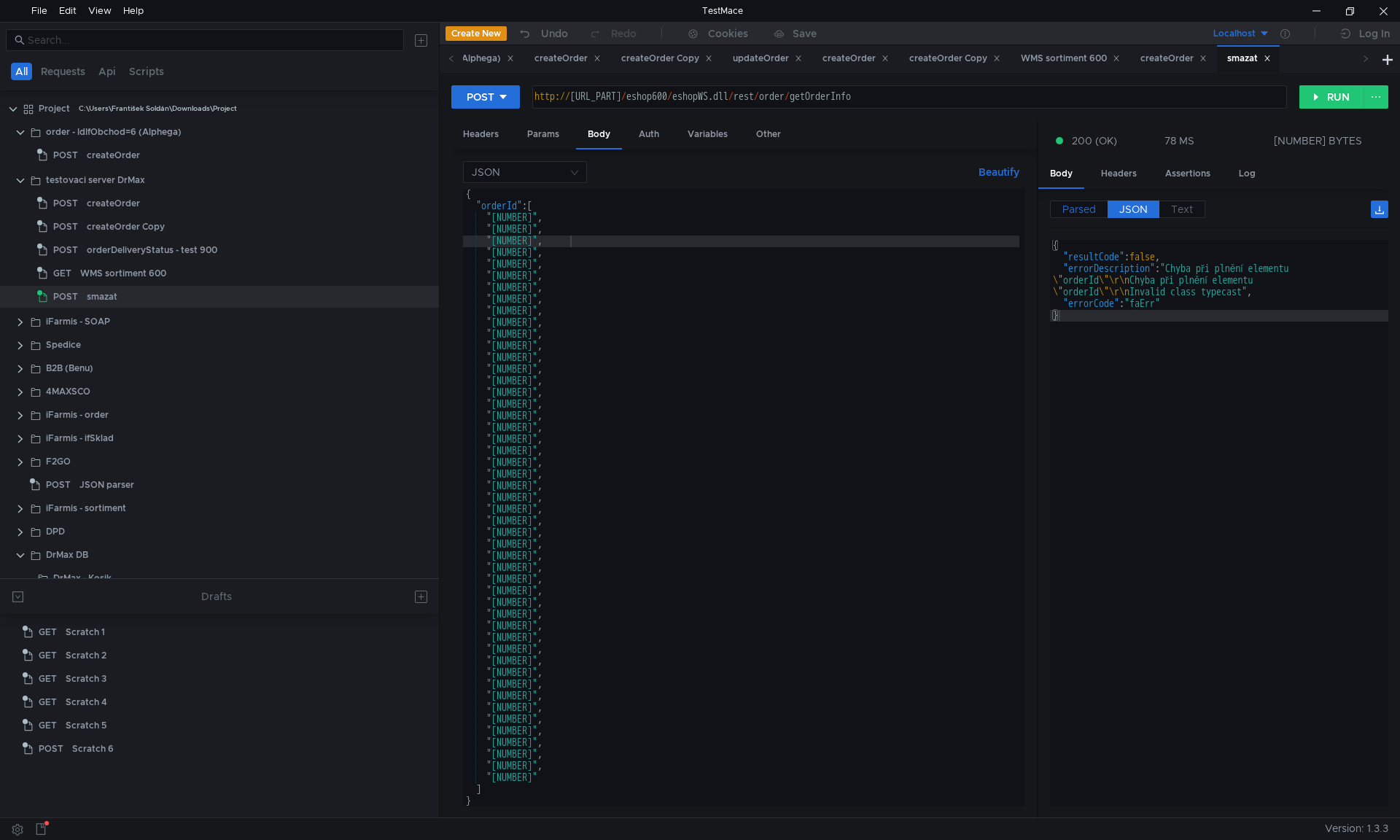 click on "Parsed" at bounding box center [1079, 209] 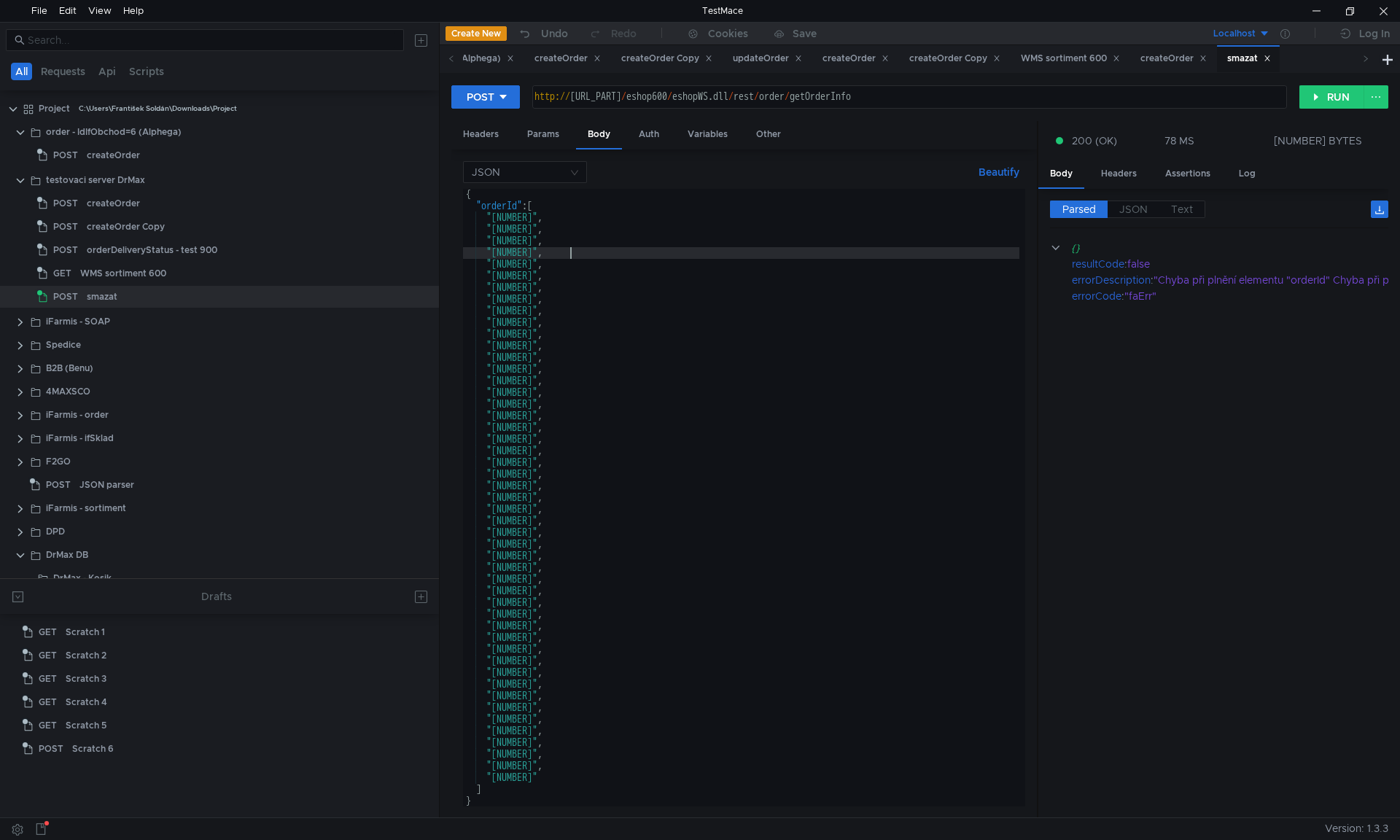click on "{    "orderId" :  [       "[NUMBER]" ,       "[NUMBER]" ,       "[NUMBER]" ,       "[NUMBER]" ,       "[NUMBER]" ,       "[NUMBER]" ,       "[NUMBER]" ,       "[NUMBER]" ,       "[NUMBER]" ,       "[NUMBER]" ,       "[NUMBER]" ,       "[NUMBER]" ,       "[NUMBER]" ,       "[NUMBER]" ,       "[NUMBER]" ,       "[NUMBER]" ,       "[NUMBER]" ,       "[NUMBER]" ,       "[NUMBER]" ,       "[NUMBER]" ,       "[NUMBER]" ,       "[NUMBER]" ,       "[NUMBER]" ,       "[NUMBER]" ,       "[NUMBER]" ,       "[NUMBER]" ,       "[NUMBER]" ,       "[NUMBER]" ,       "[NUMBER]" ,       "[NUMBER]" ,       "[NUMBER]" ,       "[NUMBER]" ,       "[NUMBER]" ,       "[NUMBER]" ,       "[NUMBER]" ,       "[NUMBER]" ,       "[NUMBER]" ,       "[NUMBER]" ,       "[NUMBER]" ,       "[NUMBER]" ,       "[NUMBER]" ,       "[NUMBER]" ,       "[NUMBER]" ,       "[NUMBER]" ,       "[NUMBER]" ,       "[NUMBER]" ,       "[NUMBER]" ,       ," at bounding box center (741, 509) 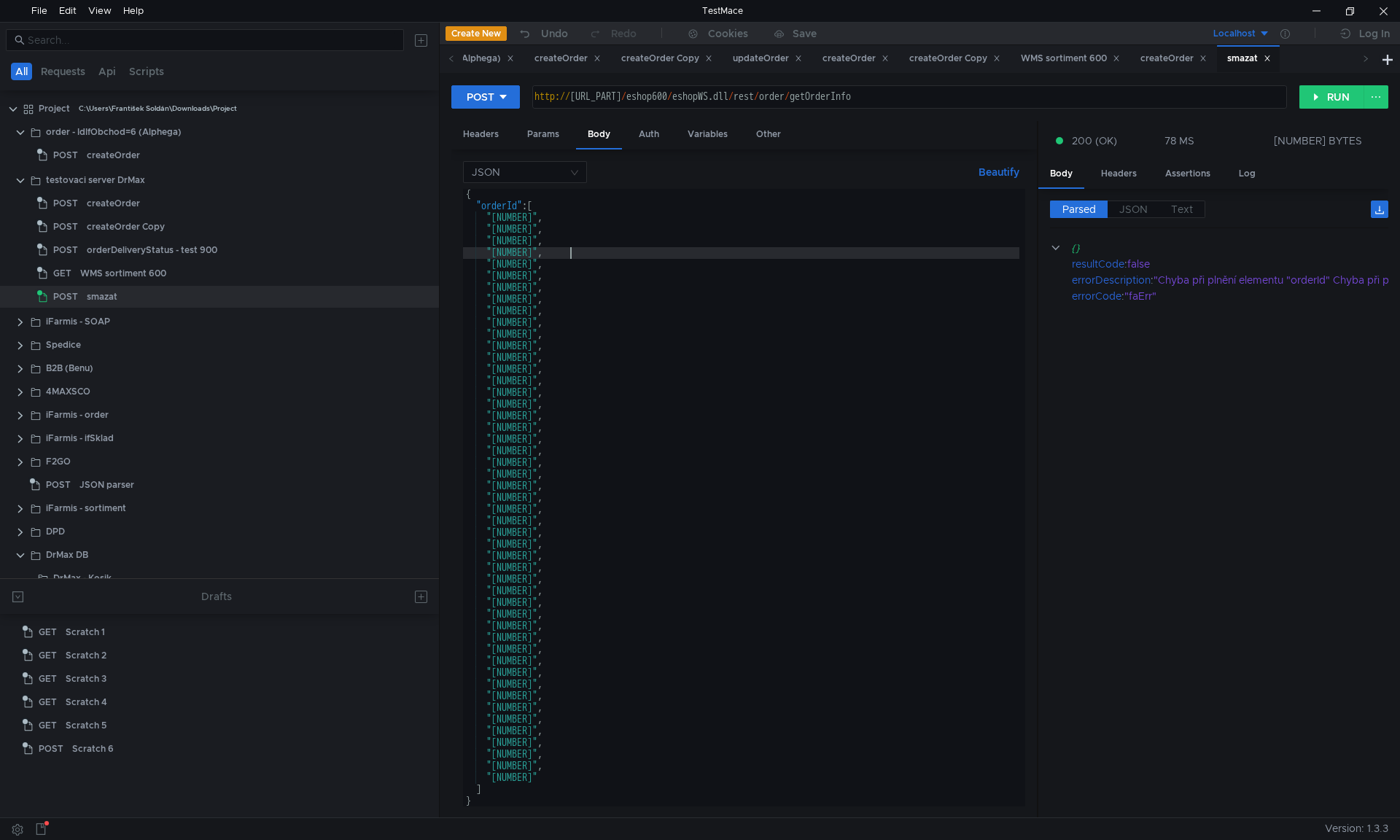 click on "{    "orderId" :  [       "[NUMBER]" ,       "[NUMBER]" ,       "[NUMBER]" ,       "[NUMBER]" ,       "[NUMBER]" ,       "[NUMBER]" ,       "[NUMBER]" ,       "[NUMBER]" ,       "[NUMBER]" ,       "[NUMBER]" ,       "[NUMBER]" ,       "[NUMBER]" ,       "[NUMBER]" ,       "[NUMBER]" ,       "[NUMBER]" ,       "[NUMBER]" ,       "[NUMBER]" ,       "[NUMBER]" ,       "[NUMBER]" ,       "[NUMBER]" ,       "[NUMBER]" ,       "[NUMBER]" ,       "[NUMBER]" ,       "[NUMBER]" ,       "[NUMBER]" ,       "[NUMBER]" ,       "[NUMBER]" ,       "[NUMBER]" ,       "[NUMBER]" ,       "[NUMBER]" ,       "[NUMBER]" ,       "[NUMBER]" ,       "[NUMBER]" ,       "[NUMBER]" ,       "[NUMBER]" ,       "[NUMBER]" ,       "[NUMBER]" ,       "[NUMBER]" ,       "[NUMBER]" ,       "[NUMBER]" ,       "[NUMBER]" ,       "[NUMBER]" ,       "[NUMBER]" ,       "[NUMBER]" ,       "[NUMBER]" ,       "[NUMBER]" ,       "[NUMBER]" ,       ," at bounding box center [741, 509] 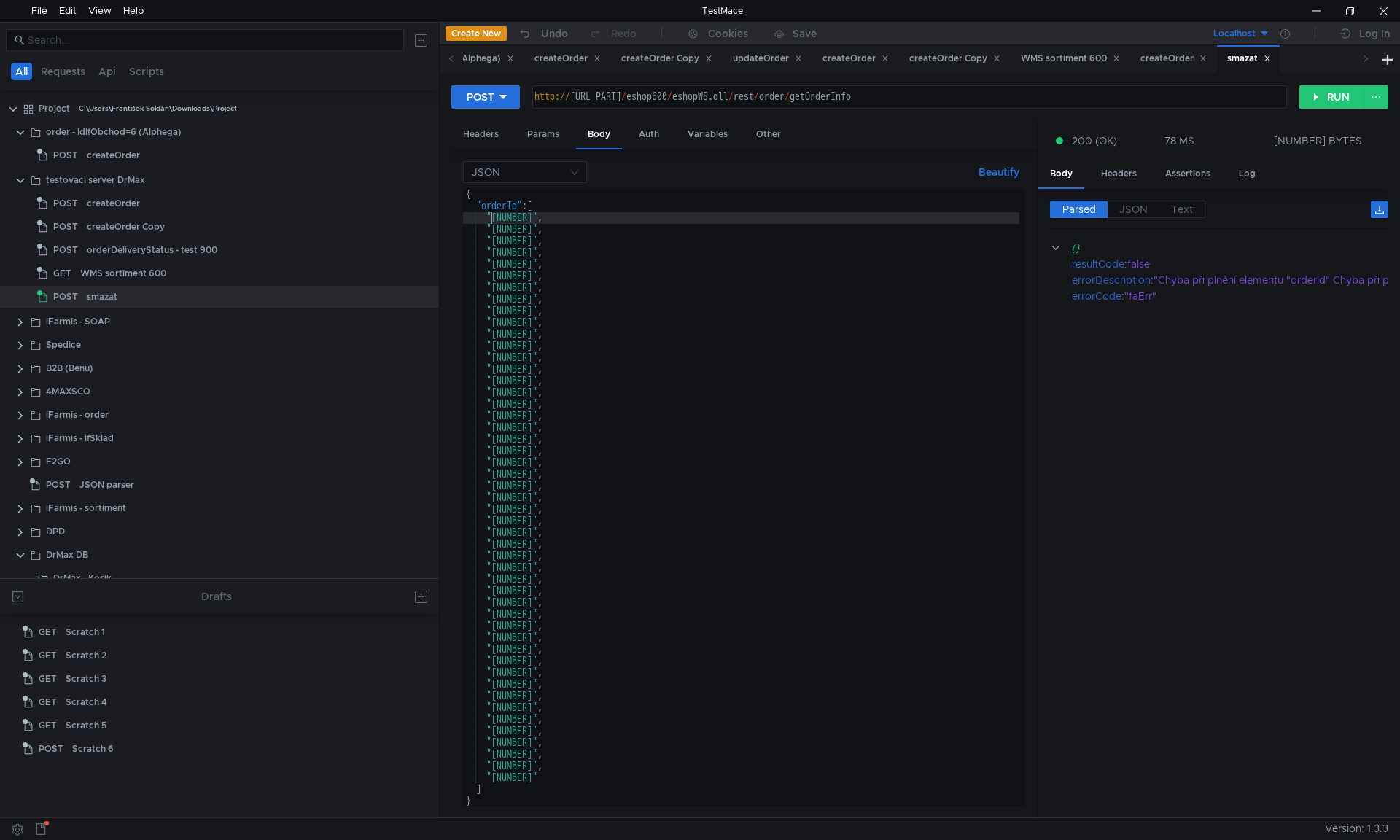 click on "{    "orderId" :  [       "[NUMBER]" ,       "[NUMBER]" ,       "[NUMBER]" ,       "[NUMBER]" ,       "[NUMBER]" ,       "[NUMBER]" ,       "[NUMBER]" ,       "[NUMBER]" ,       "[NUMBER]" ,       "[NUMBER]" ,       "[NUMBER]" ,       "[NUMBER]" ,       "[NUMBER]" ,       "[NUMBER]" ,       "[NUMBER]" ,       "[NUMBER]" ,       "[NUMBER]" ,       "[NUMBER]" ,       "[NUMBER]" ,       "[NUMBER]" ,       "[NUMBER]" ,       "[NUMBER]" ,       "[NUMBER]" ,       "[NUMBER]" ,       "[NUMBER]" ,       "[NUMBER]" ,       "[NUMBER]" ,       "[NUMBER]" ,       "[NUMBER]" ,       "[NUMBER]" ,       "[NUMBER]" ,       "[NUMBER]" ,       "[NUMBER]" ,       "[NUMBER]" ,       "[NUMBER]" ,       "[NUMBER]" ,       "[NUMBER]" ,       "[NUMBER]" ,       "[NUMBER]" ,       "[NUMBER]" ,       "[NUMBER]" ,       "[NUMBER]" ,       "[NUMBER]" ,       "[NUMBER]" ,       "[NUMBER]" ,       "[NUMBER]" ,       "[NUMBER]" ,       ," at bounding box center [741, 509] 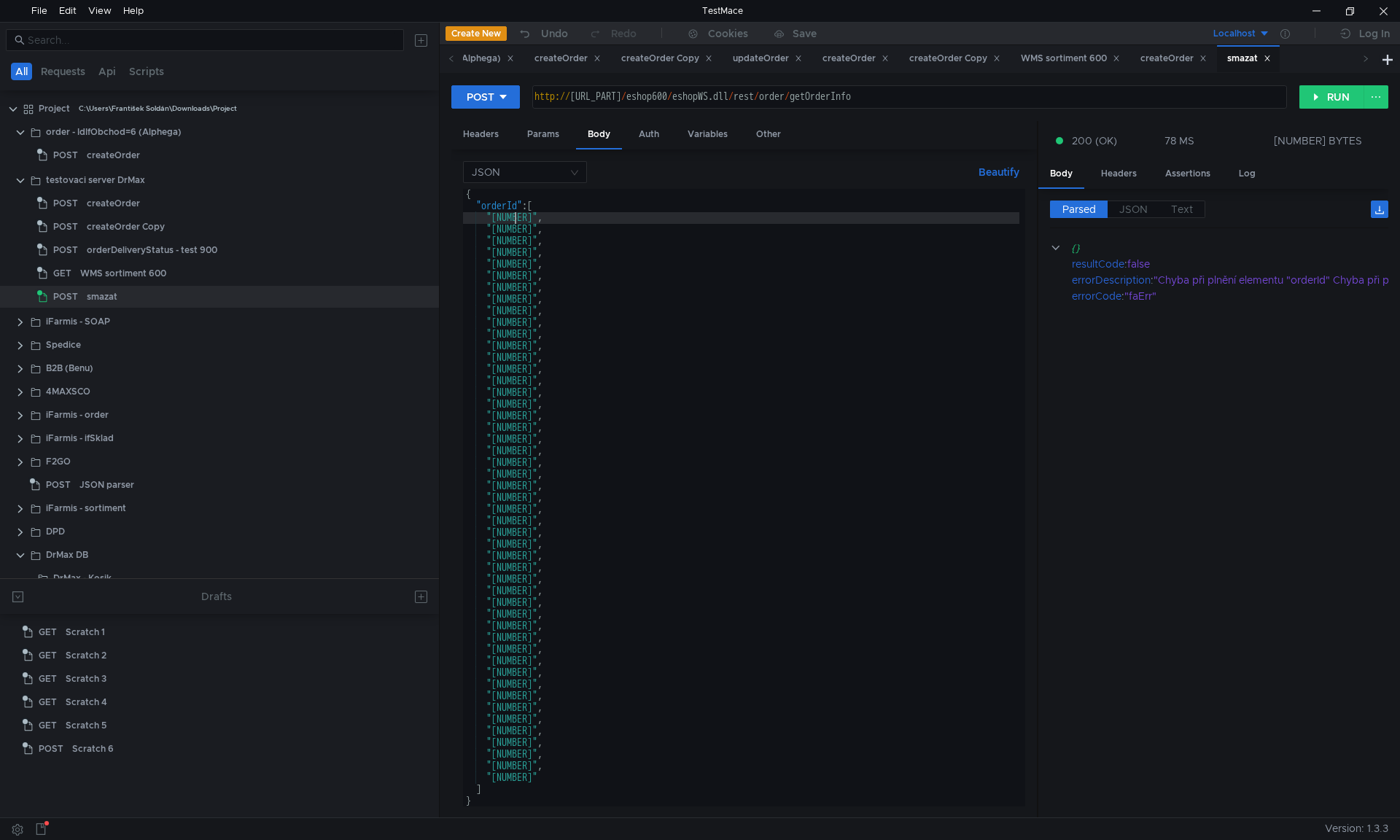 click on "{    "orderId" :  [       "[NUMBER]" ,       "[NUMBER]" ,       "[NUMBER]" ,       "[NUMBER]" ,       "[NUMBER]" ,       "[NUMBER]" ,       "[NUMBER]" ,       "[NUMBER]" ,       "[NUMBER]" ,       "[NUMBER]" ,       "[NUMBER]" ,       "[NUMBER]" ,       "[NUMBER]" ,       "[NUMBER]" ,       "[NUMBER]" ,       "[NUMBER]" ,       "[NUMBER]" ,       "[NUMBER]" ,       "[NUMBER]" ,       "[NUMBER]" ,       "[NUMBER]" ,       "[NUMBER]" ,       "[NUMBER]" ,       "[NUMBER]" ,       "[NUMBER]" ,       "[NUMBER]" ,       "[NUMBER]" ,       "[NUMBER]" ,       "[NUMBER]" ,       "[NUMBER]" ,       "[NUMBER]" ,       "[NUMBER]" ,       "[NUMBER]" ,       "[NUMBER]" ,       "[NUMBER]" ,       "[NUMBER]" ,       "[NUMBER]" ,       "[NUMBER]" ,       "[NUMBER]" ,       "[NUMBER]" ,       "[NUMBER]" ,       "[NUMBER]" ,       "[NUMBER]" ,       "[NUMBER]" ,       "[NUMBER]" ,       "[NUMBER]" ,       "[NUMBER]" ,       ," at bounding box center [741, 509] 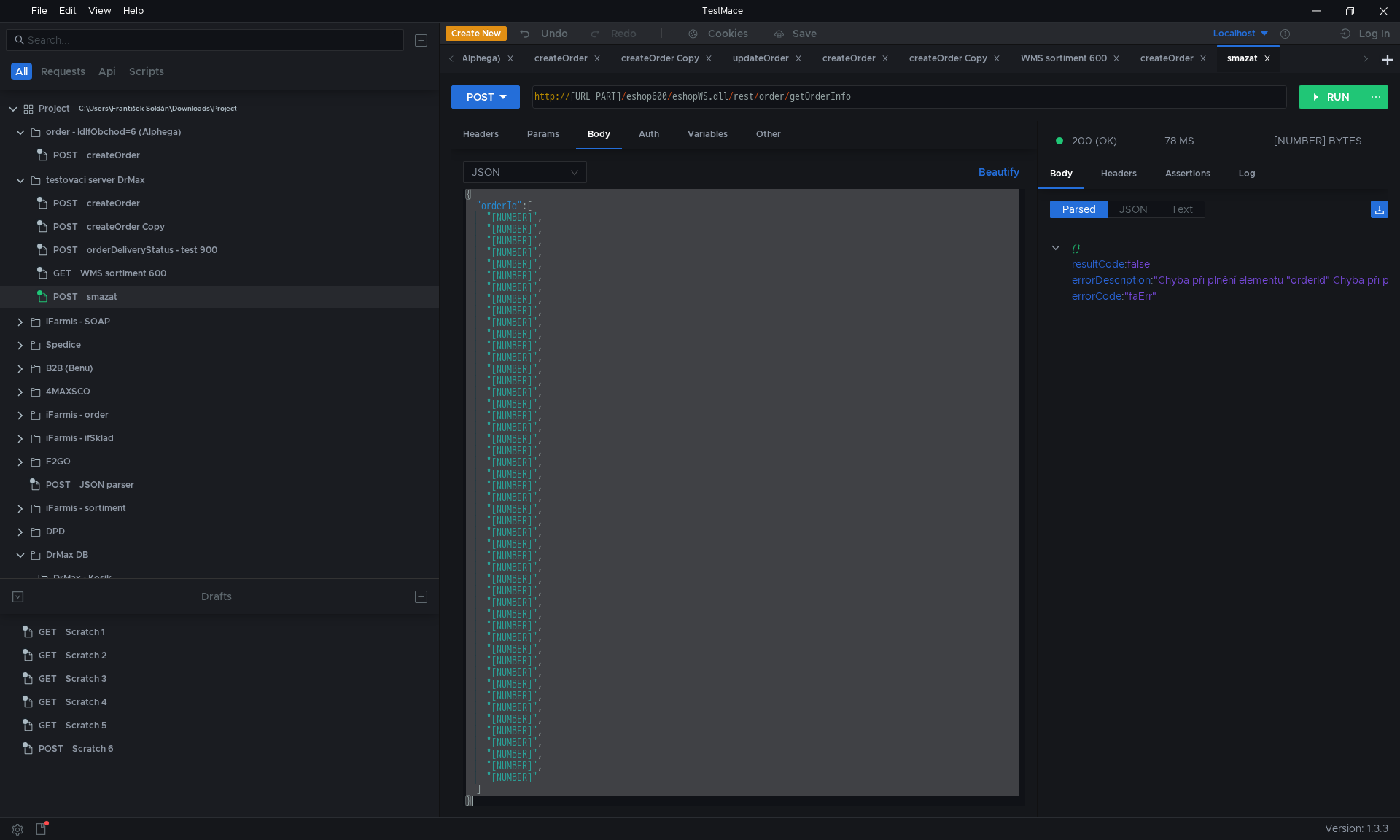 paste on "[NUMBER], [NUMBER], [NUMBER], [NUMBER], [NUMBER], [NUMBER], [NUMBER], [NUMBER], [NUMBER], [NUMBER], [NUMBER], [NUMBER], [NUMBER], [NUMBER], [NUMBER]" 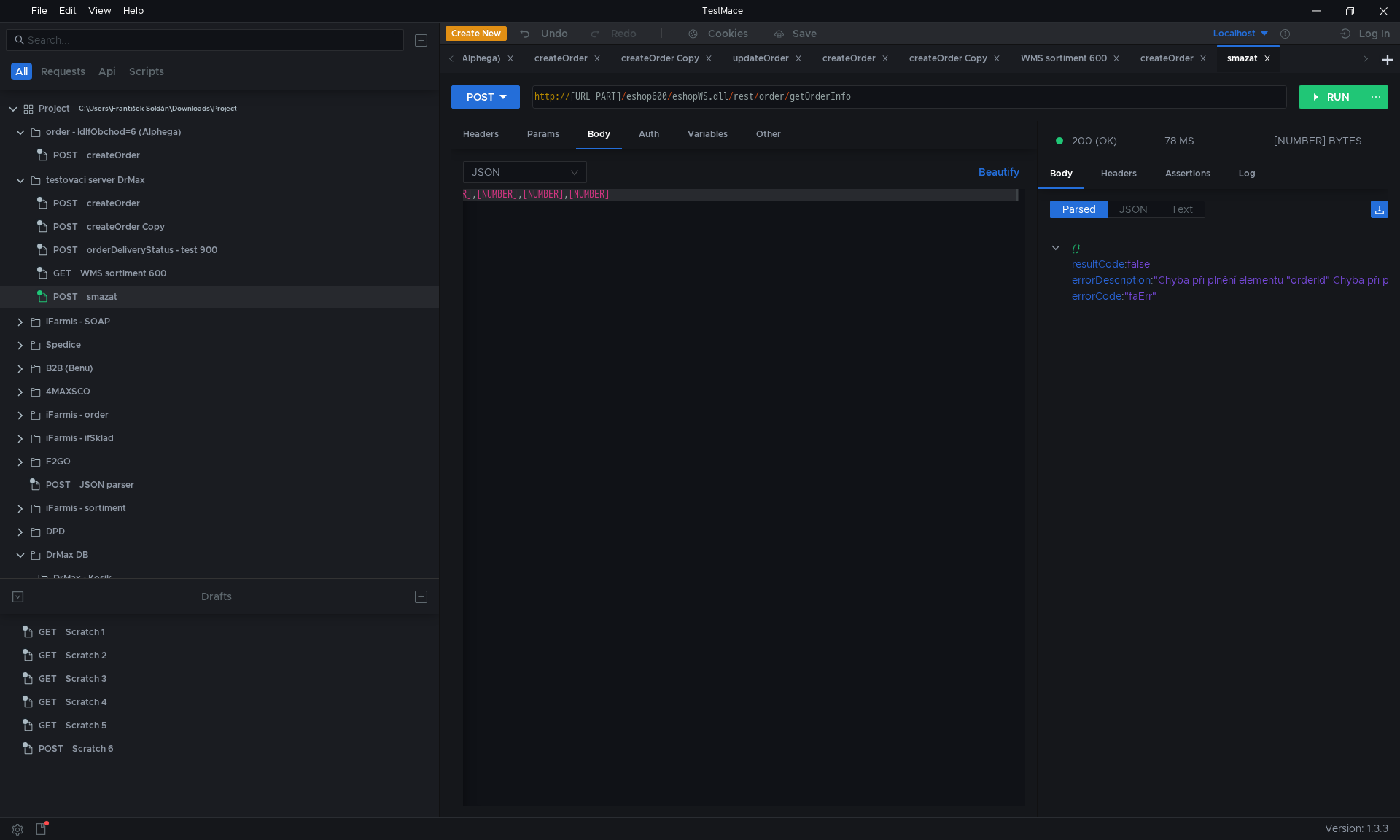 click on "JSON  Beautify" at bounding box center [744, 172] 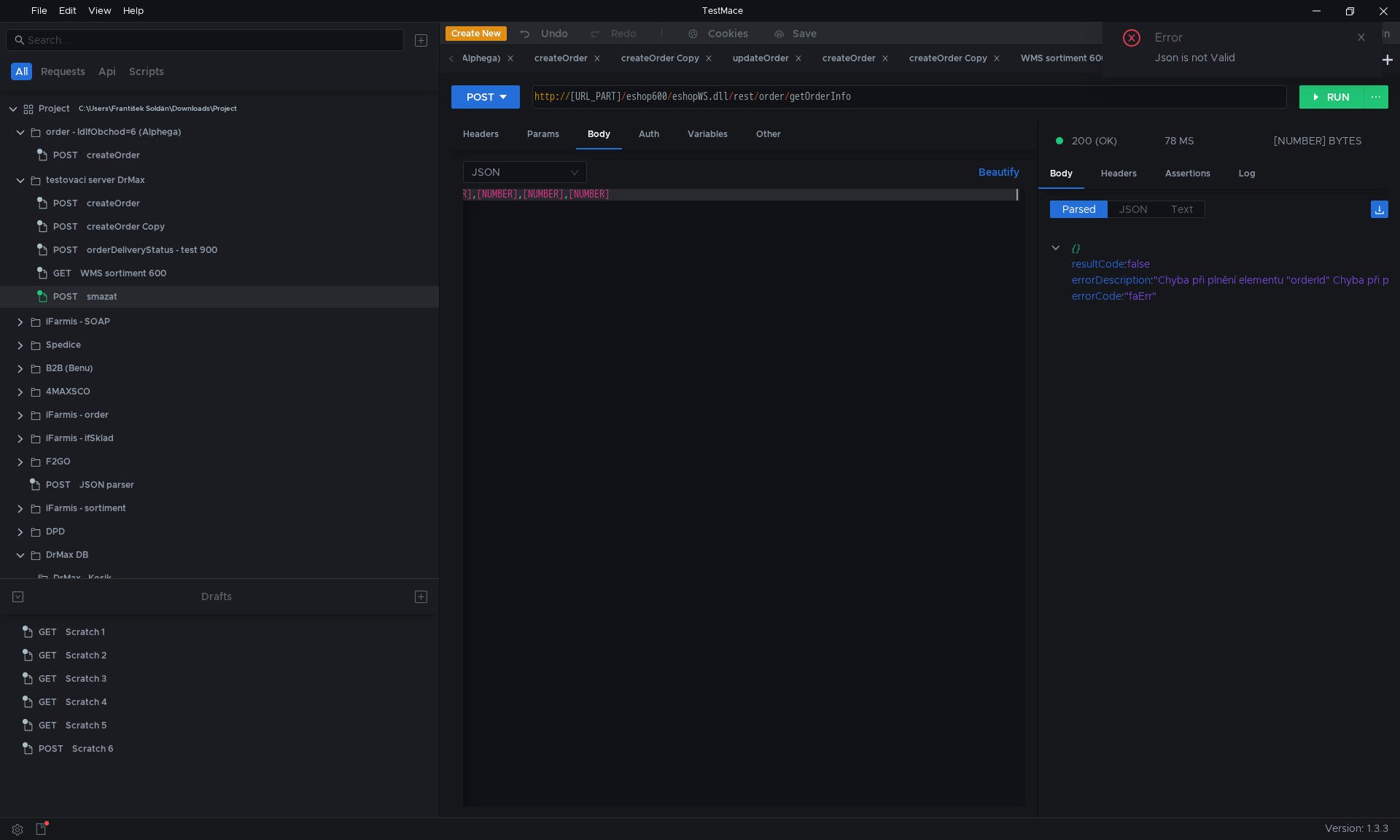 click on "[NUMBER] ,  [NUMBER] ,  [NUMBER] ,  [NUMBER] ,  [NUMBER] ,  [NUMBER] ,  [NUMBER] ,  [NUMBER] ,  [NUMBER] ,  [NUMBER] ,  [NUMBER] ,  [NUMBER] ,  [NUMBER] ,  [NUMBER] ,  [NUMBER]" at bounding box center (471, 509) 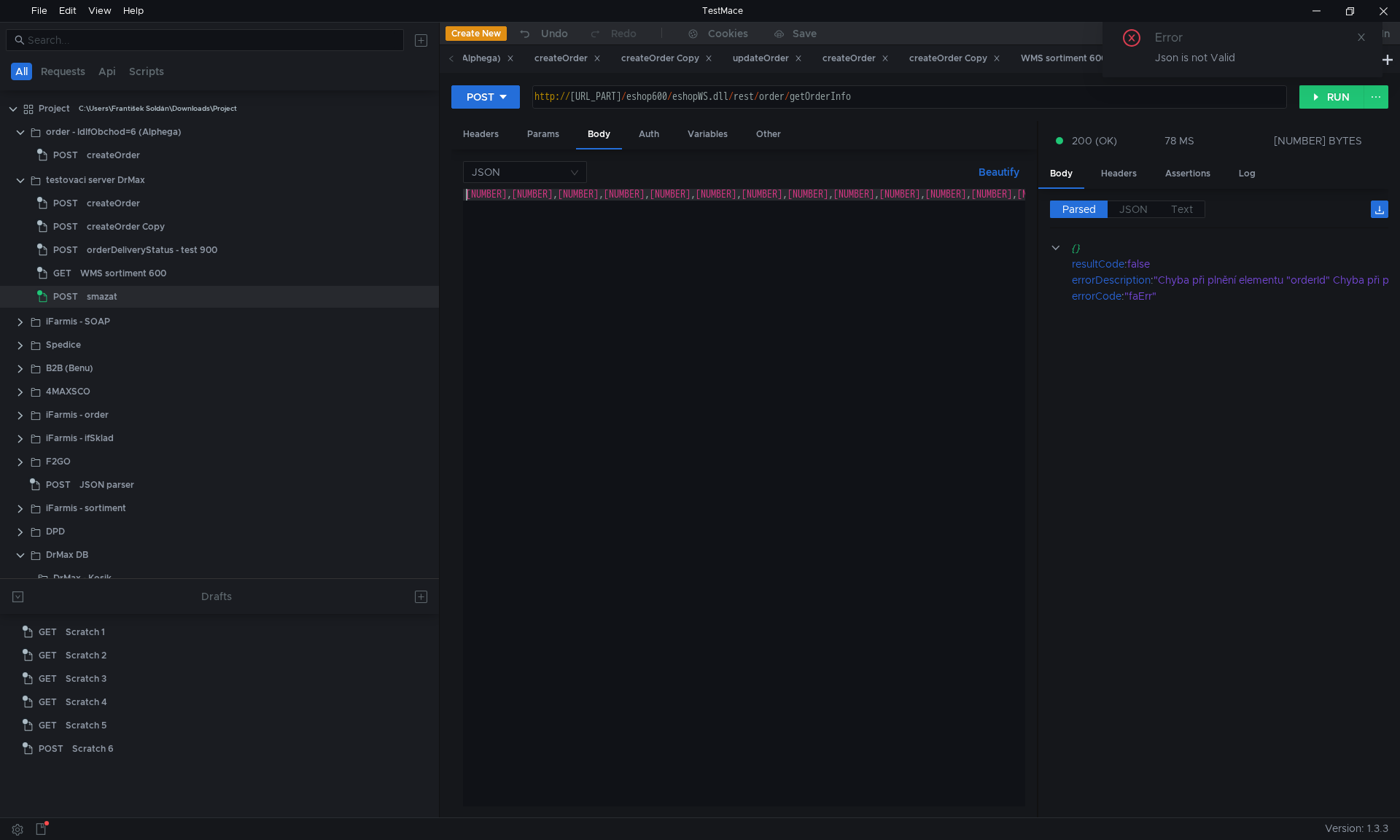 scroll, scrollTop: 0, scrollLeft: 0, axis: both 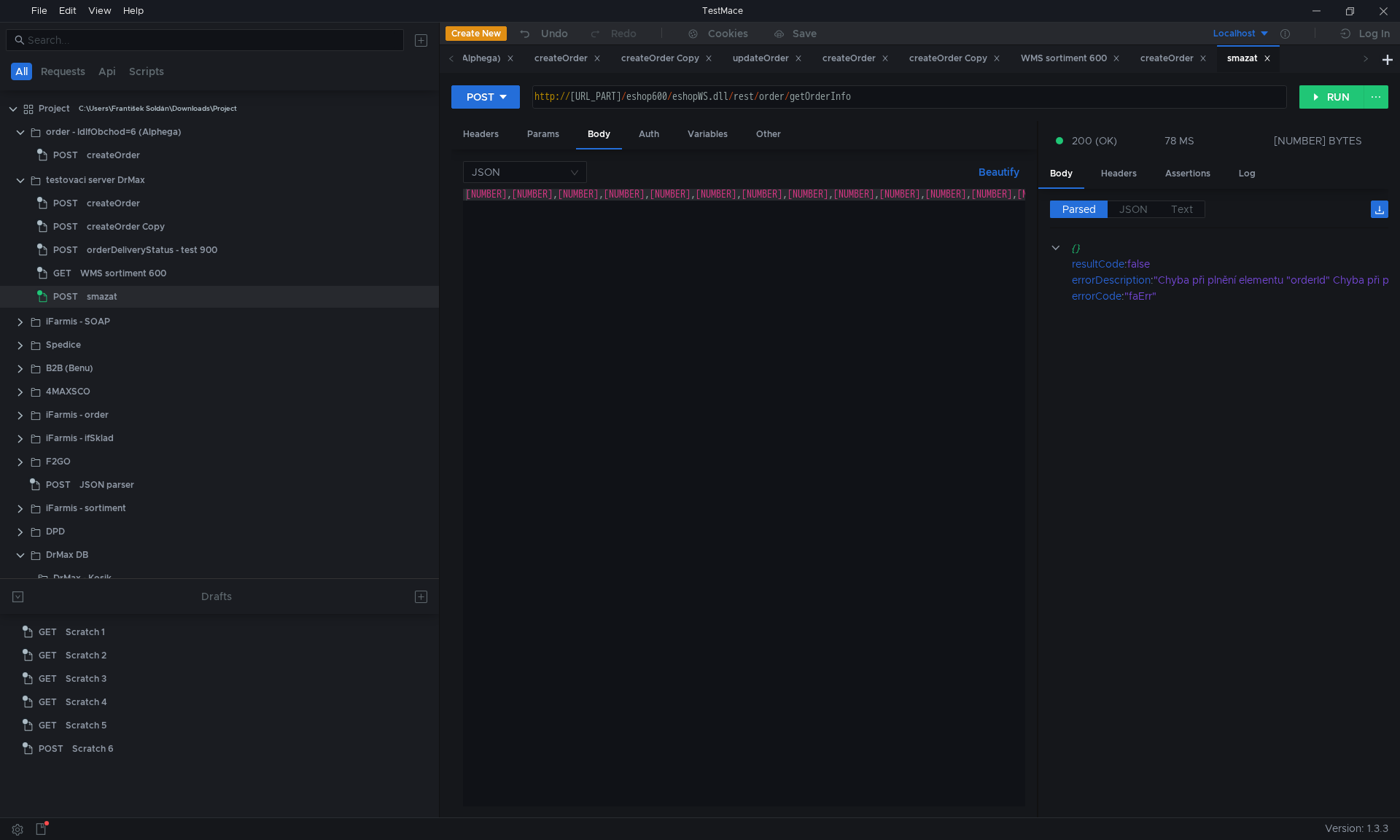 click on "[NUMBER] ,  [NUMBER] ,  [NUMBER] ,  [NUMBER] ,  [NUMBER] ,  [NUMBER] ,  [NUMBER] ,  [NUMBER] ,  [NUMBER] ,  [NUMBER] ,  [NUMBER] ,  [NUMBER] ,  [NUMBER] ,  [NUMBER] ,  [NUMBER]" at bounding box center [1011, 506] 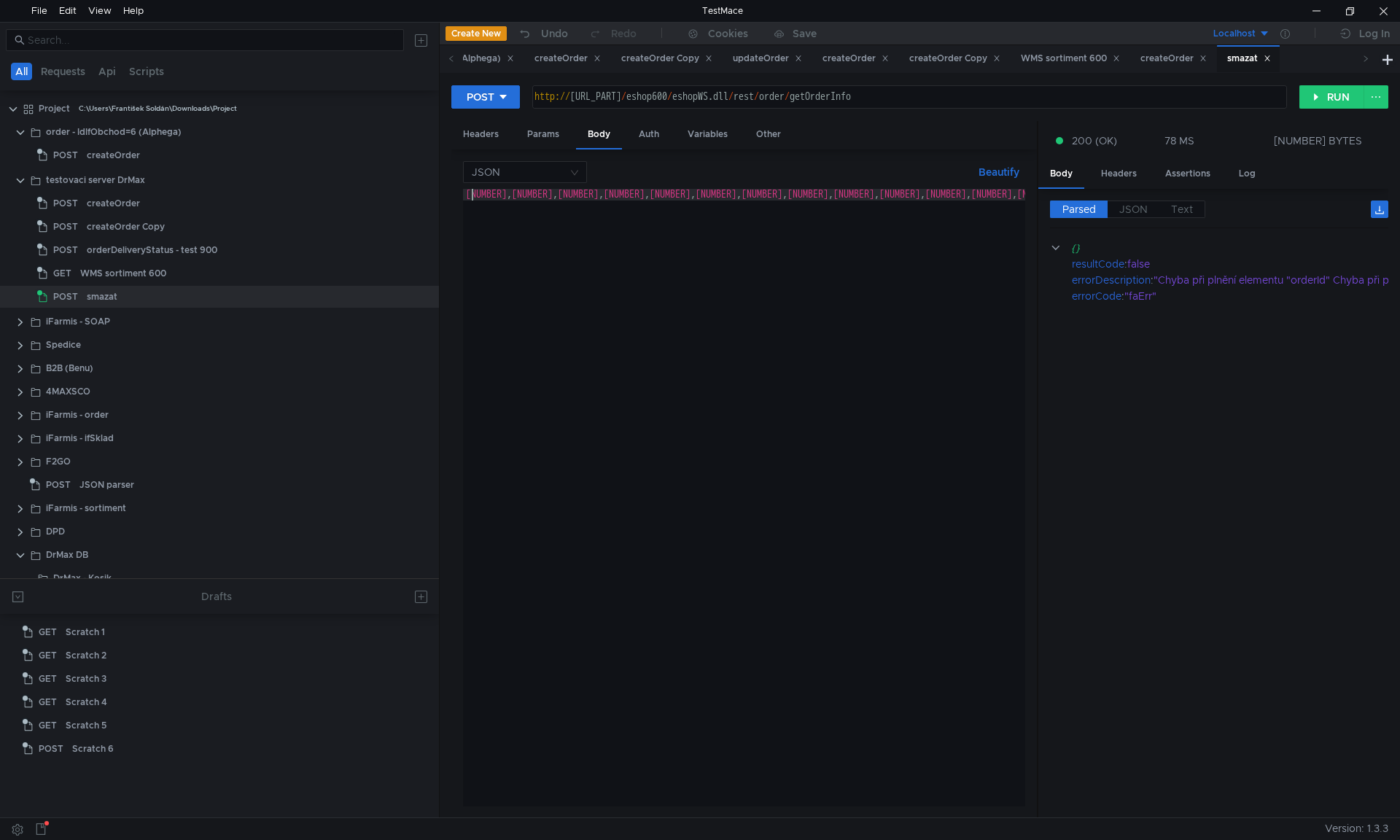 click on "[NUMBER] ,  [NUMBER] ,  [NUMBER] ,  [NUMBER] ,  [NUMBER] ,  [NUMBER] ,  [NUMBER] ,  [NUMBER] ,  [NUMBER] ,  [NUMBER] ,  [NUMBER] ,  [NUMBER] ,  [NUMBER] ,  [NUMBER] ,  [NUMBER]" at bounding box center (1011, 506) 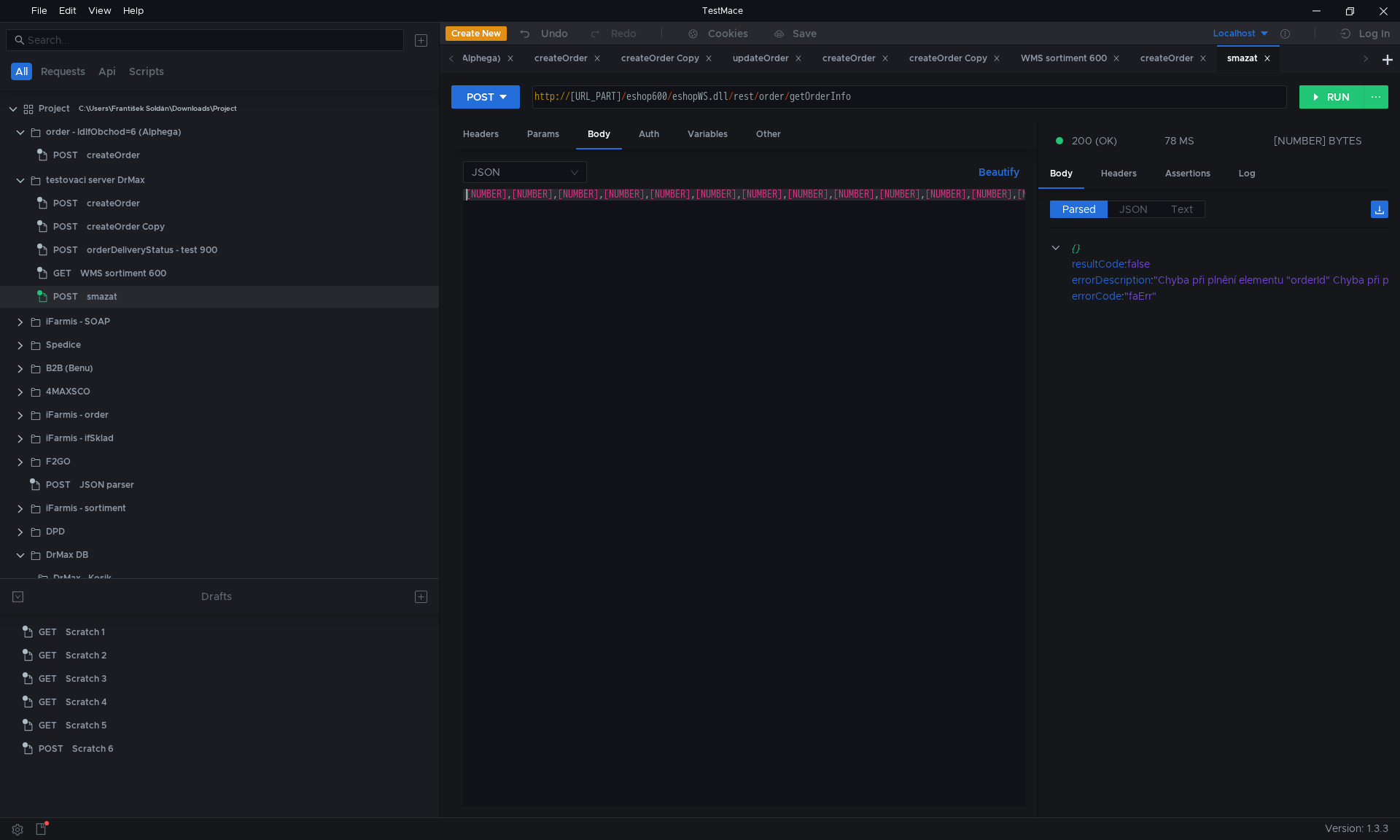 paste on ""[NUMBER]": [" 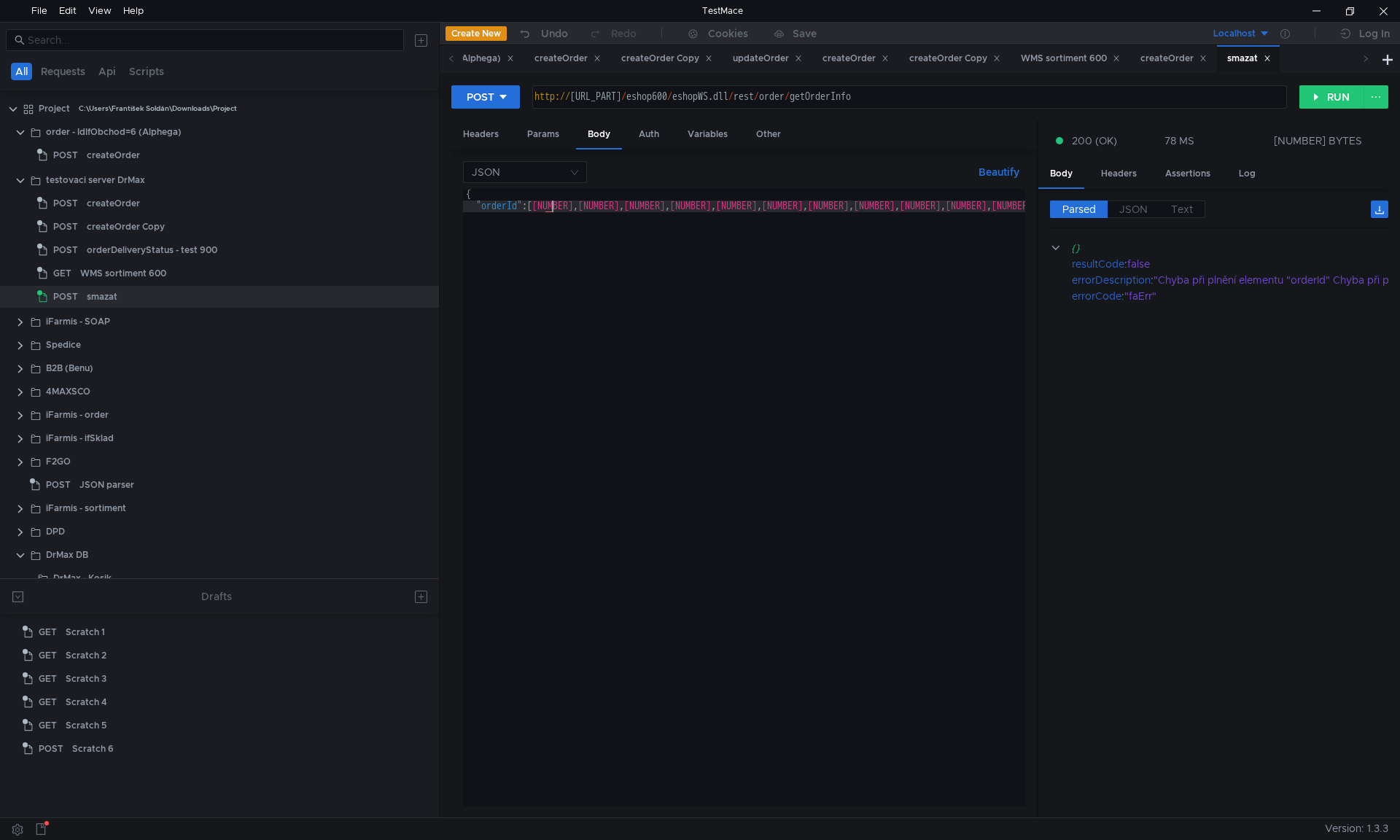 scroll, scrollTop: 0, scrollLeft: 1, axis: horizontal 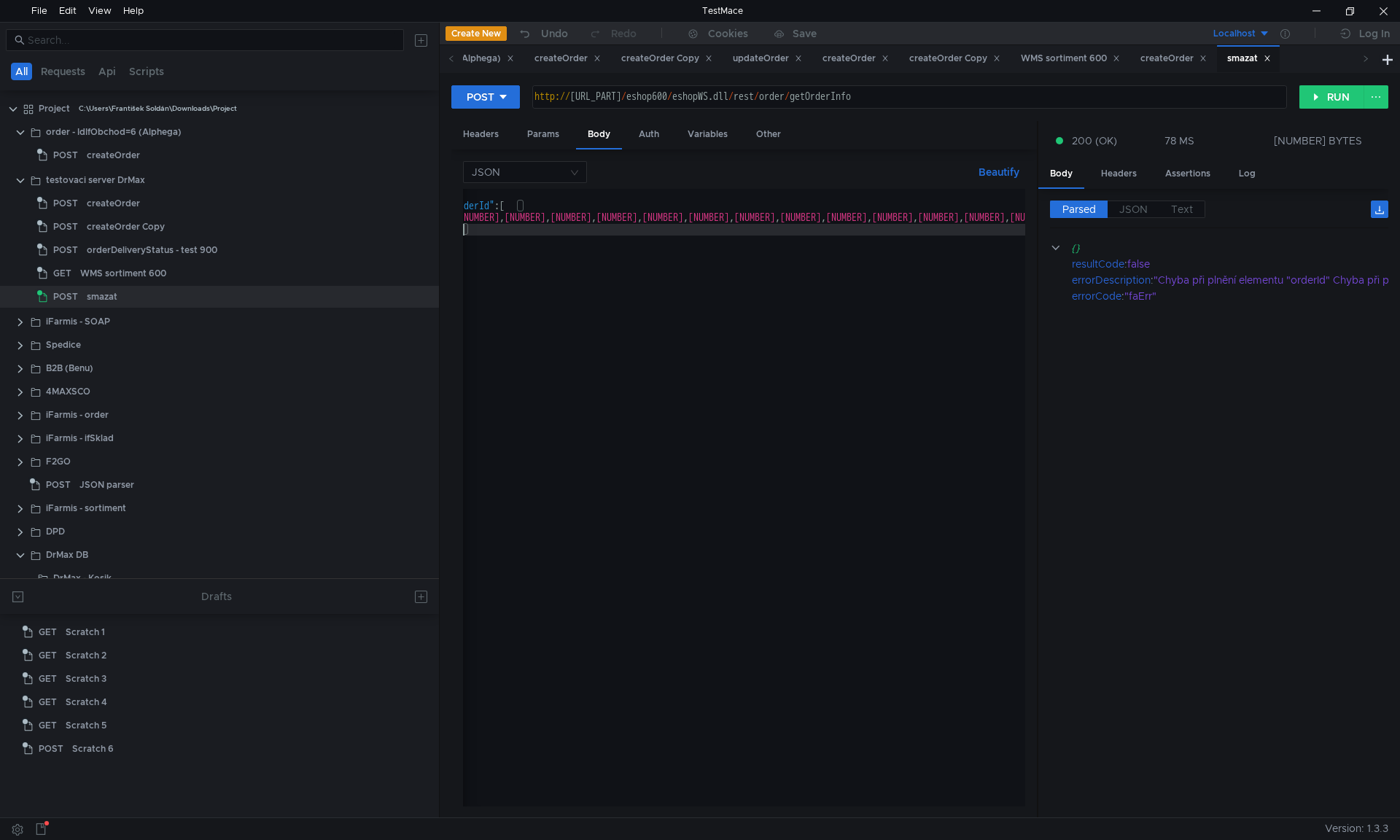 click on "{    "orderId" :  [       [NUMBER] ,  [NUMBER] ,  [NUMBER] ,  [NUMBER] ,  [NUMBER] ,  [NUMBER] ,  [NUMBER] ,  [NUMBER] ,  [NUMBER] ,  [NUMBER] ,  [NUMBER] ,  [NUMBER] ,  [NUMBER] ,  [NUMBER] ,  [NUMBER]       ]" at bounding box center (995, 506) 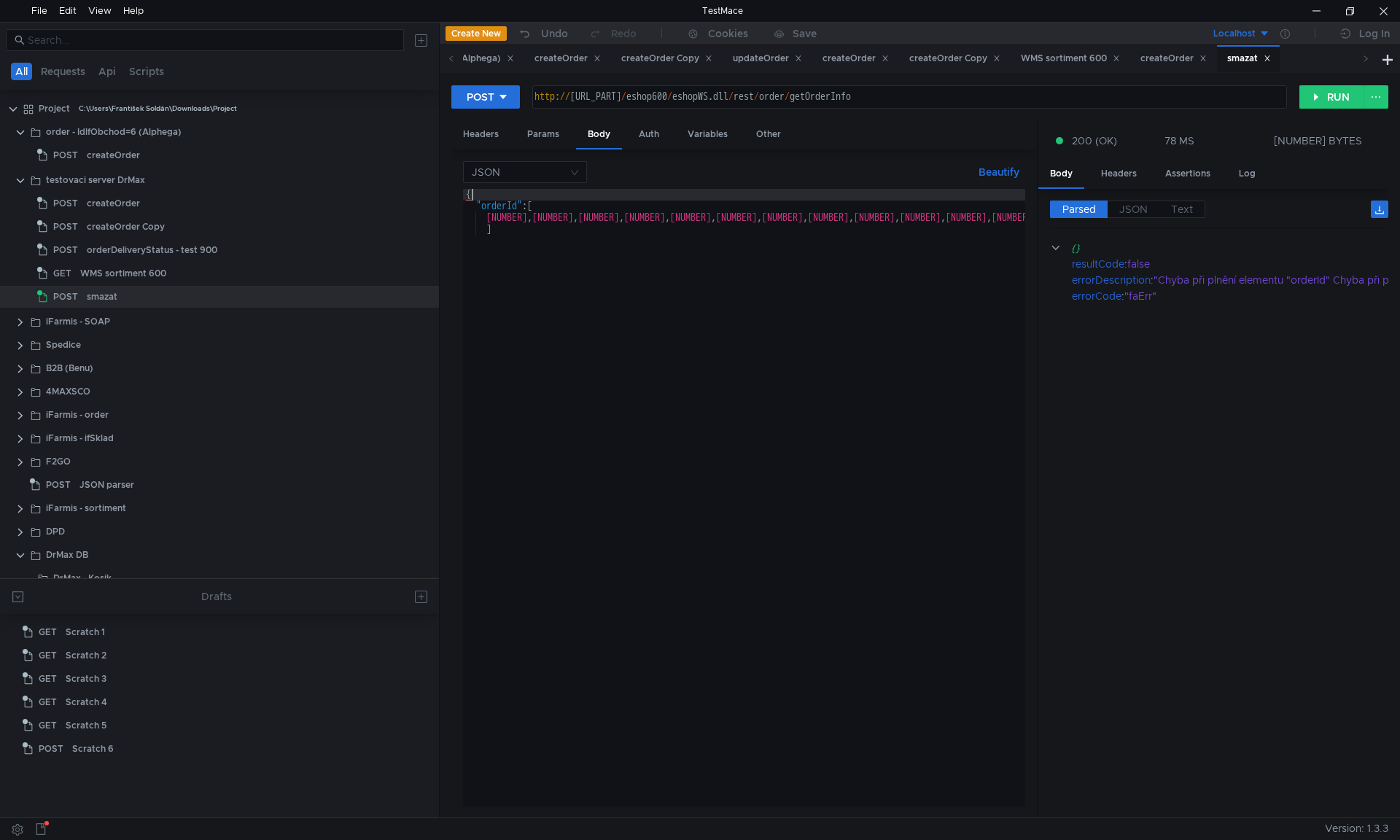 scroll, scrollTop: 0, scrollLeft: 0, axis: both 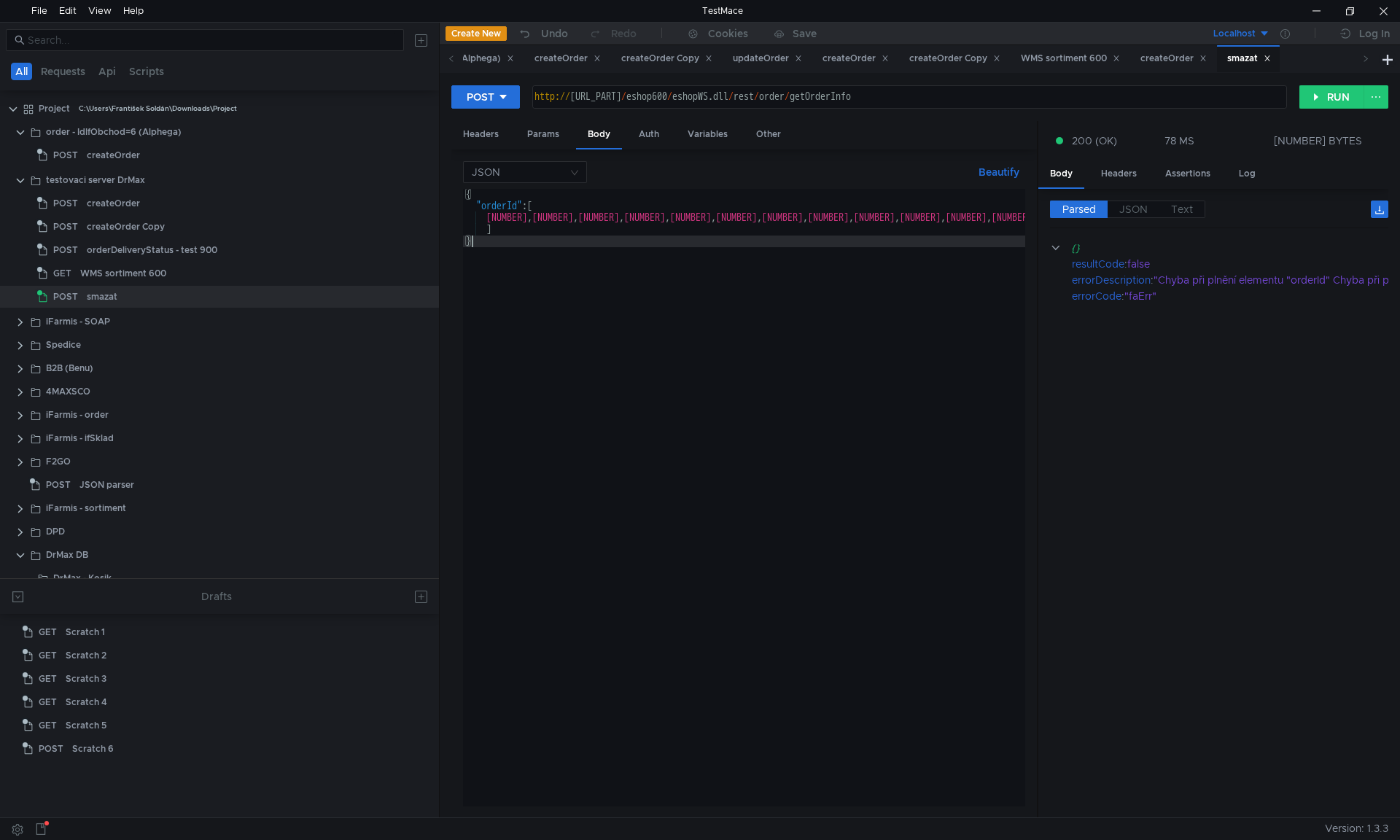 type on "}" 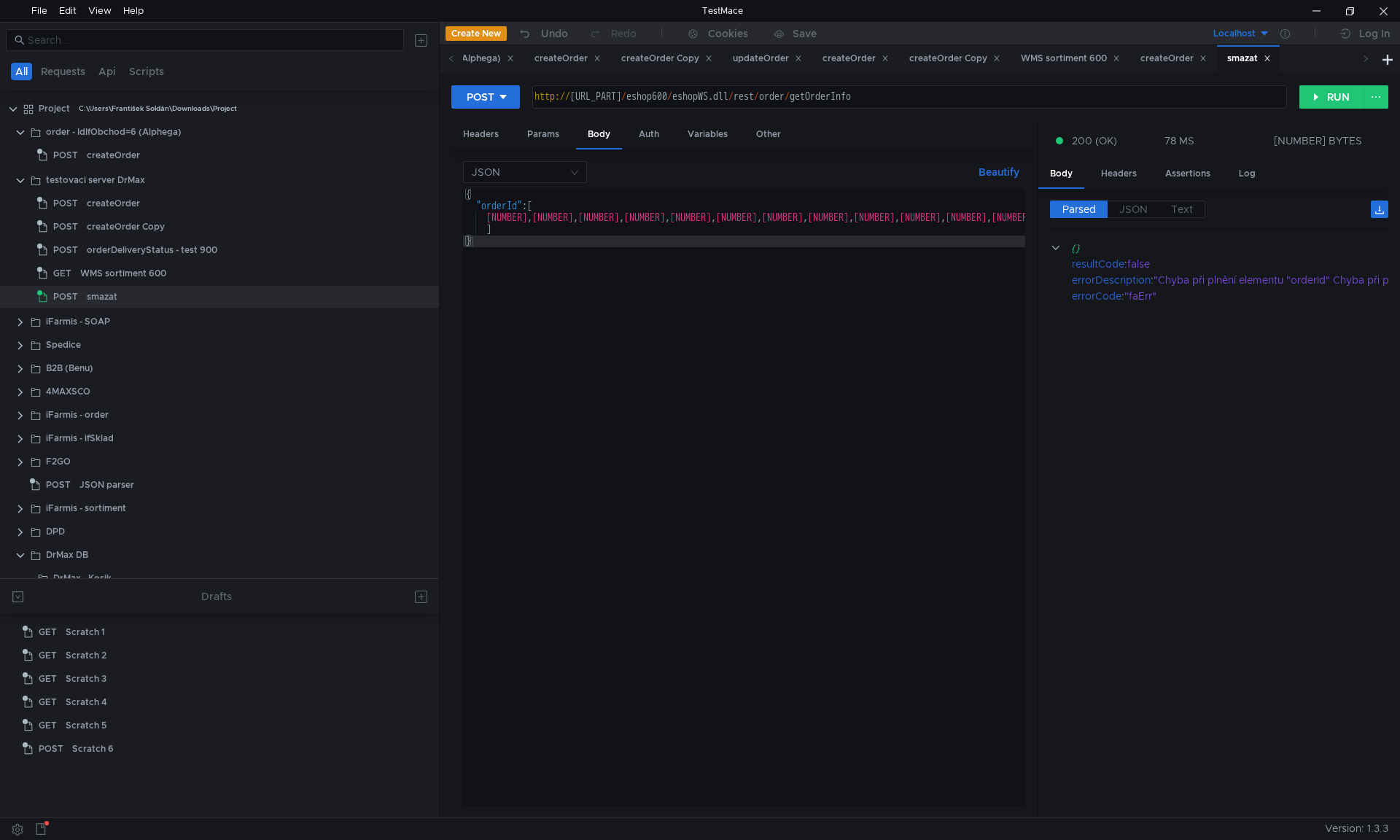 click on "Beautify" at bounding box center [999, 172] 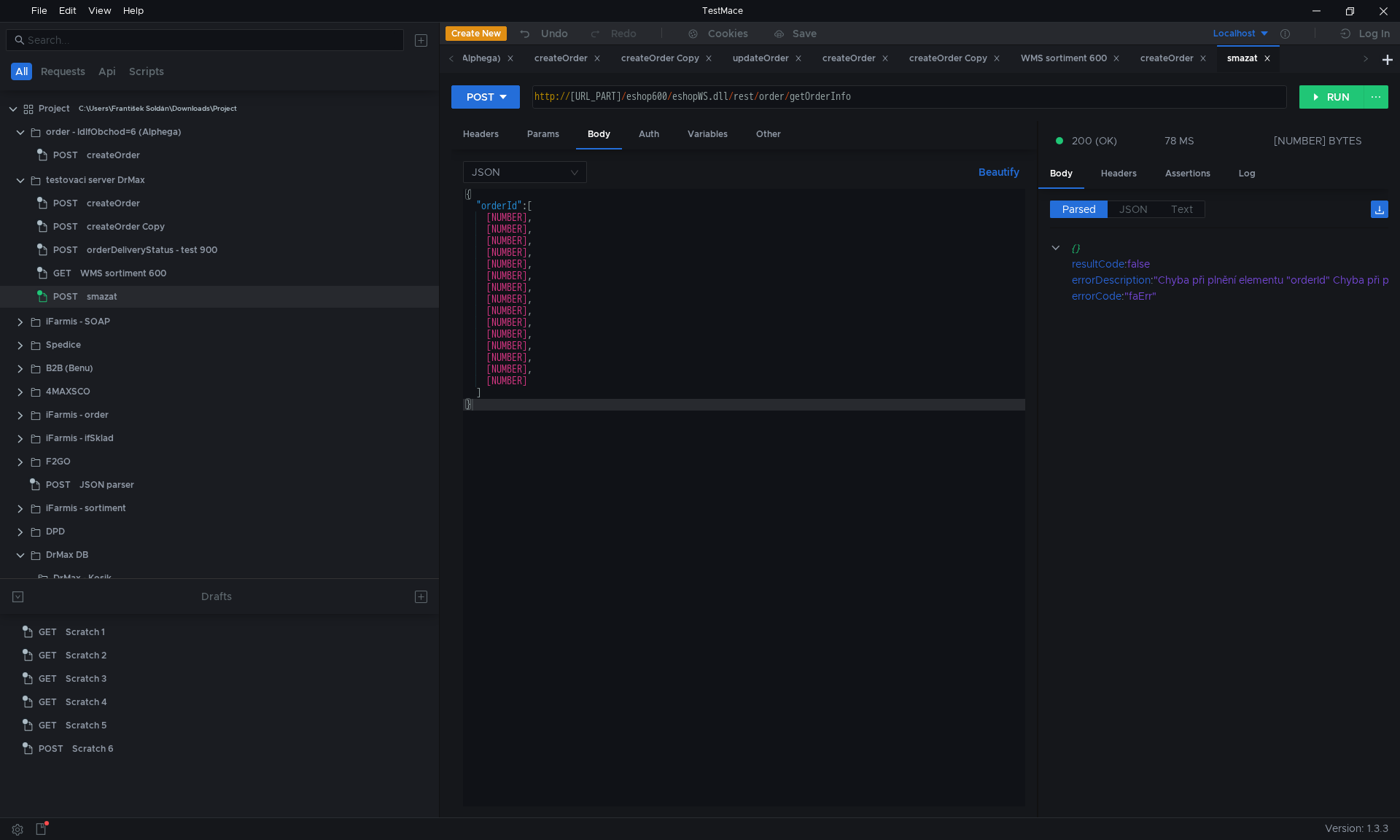 click on "{    "orderId" :  [       [NUMBER] ,       [NUMBER] ,       [NUMBER] ,       [NUMBER] ,       [NUMBER] ,       [NUMBER] ,       [NUMBER] ,       [NUMBER] ,       [NUMBER] ,       [NUMBER] ,       [NUMBER] ,       [NUMBER] ,       [NUMBER] ,       [NUMBER] ,       [NUMBER]    ] }" at bounding box center [744, 506] 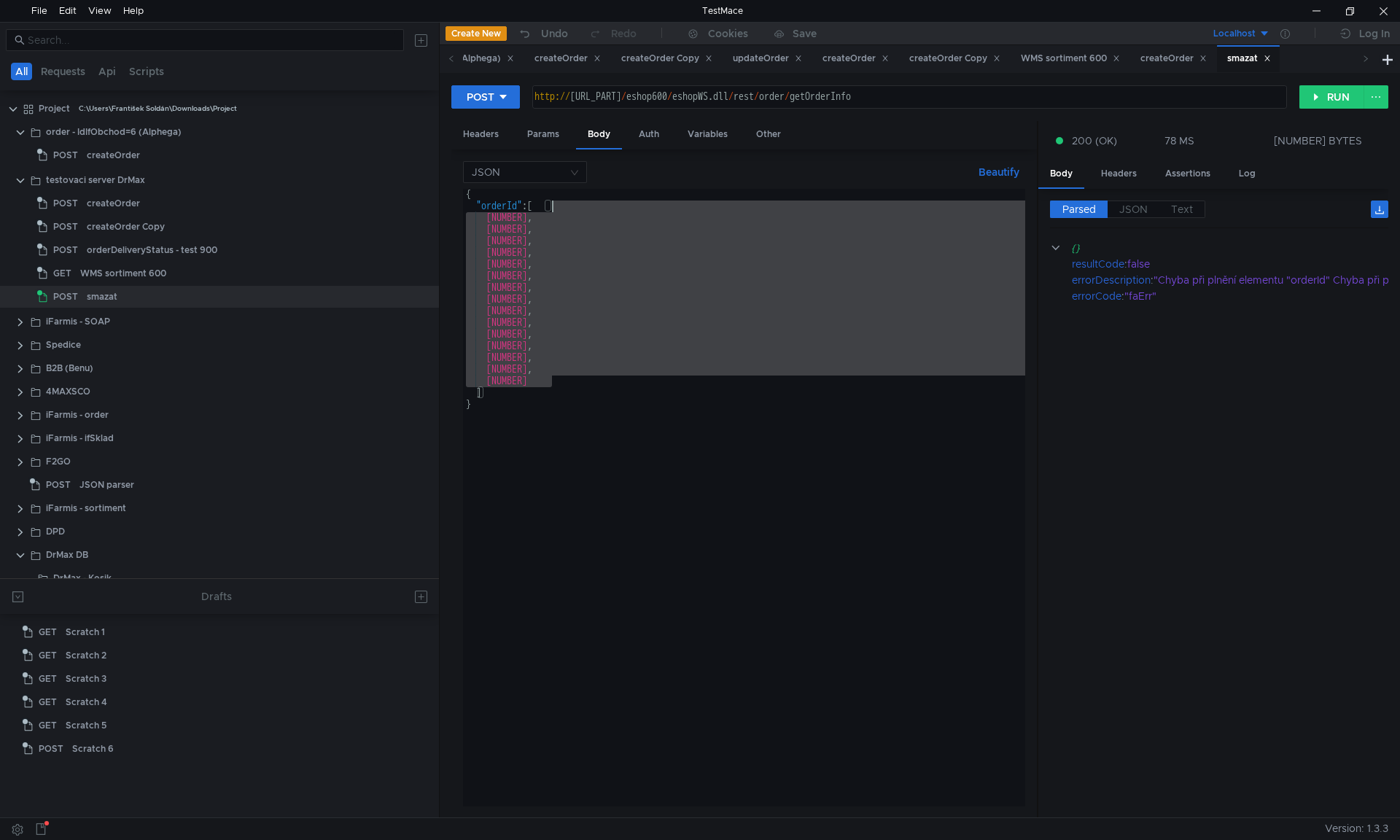 drag, startPoint x: 588, startPoint y: 381, endPoint x: 589, endPoint y: 204, distance: 177.00282 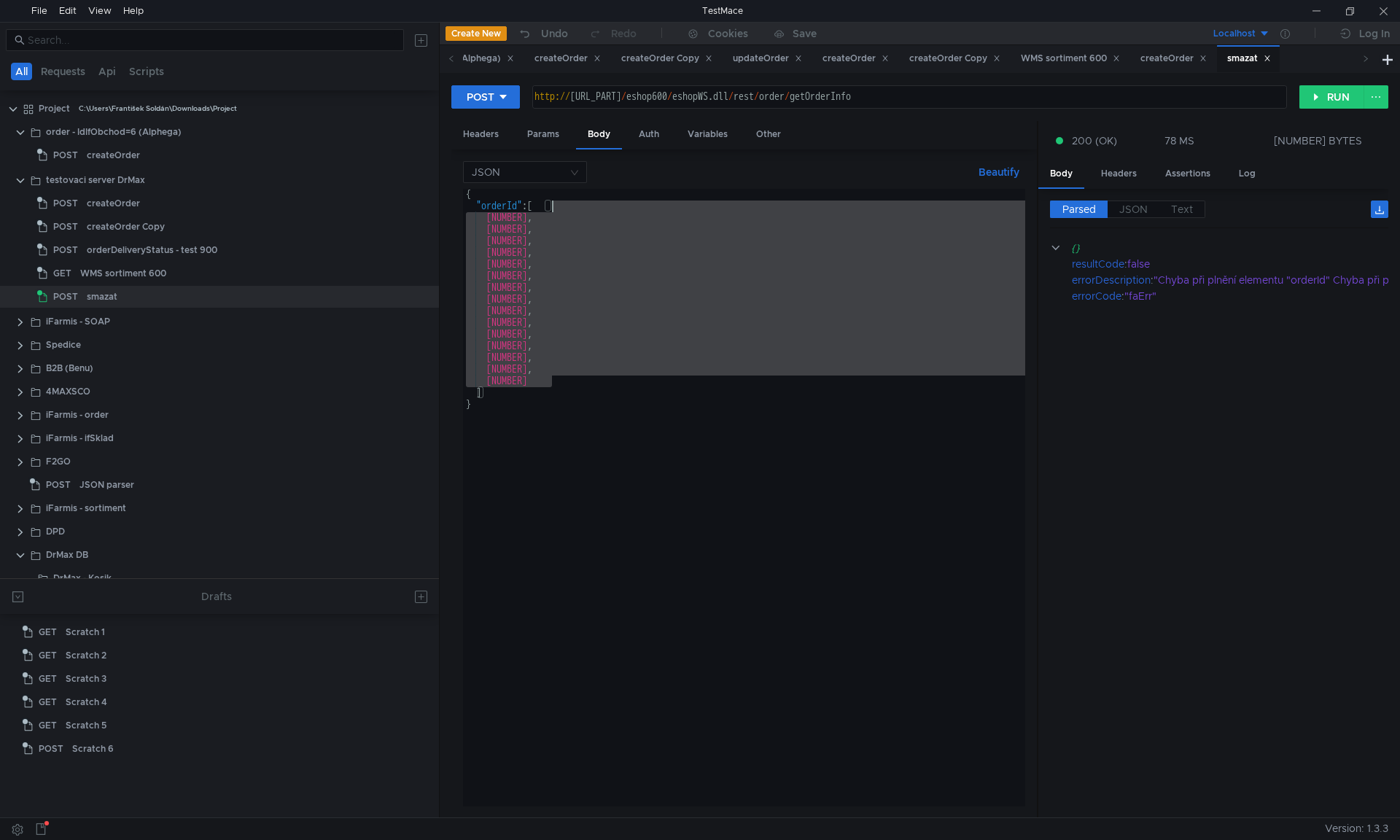 click on "{    "orderId" :  [       [NUMBER] ,       [NUMBER] ,       [NUMBER] ,       [NUMBER] ,       [NUMBER] ,       [NUMBER] ,       [NUMBER] ,       [NUMBER] ,       [NUMBER] ,       [NUMBER] ,       [NUMBER] ,       [NUMBER] ,       [NUMBER] ,       [NUMBER] ,       [NUMBER]    ] }" at bounding box center [744, 497] 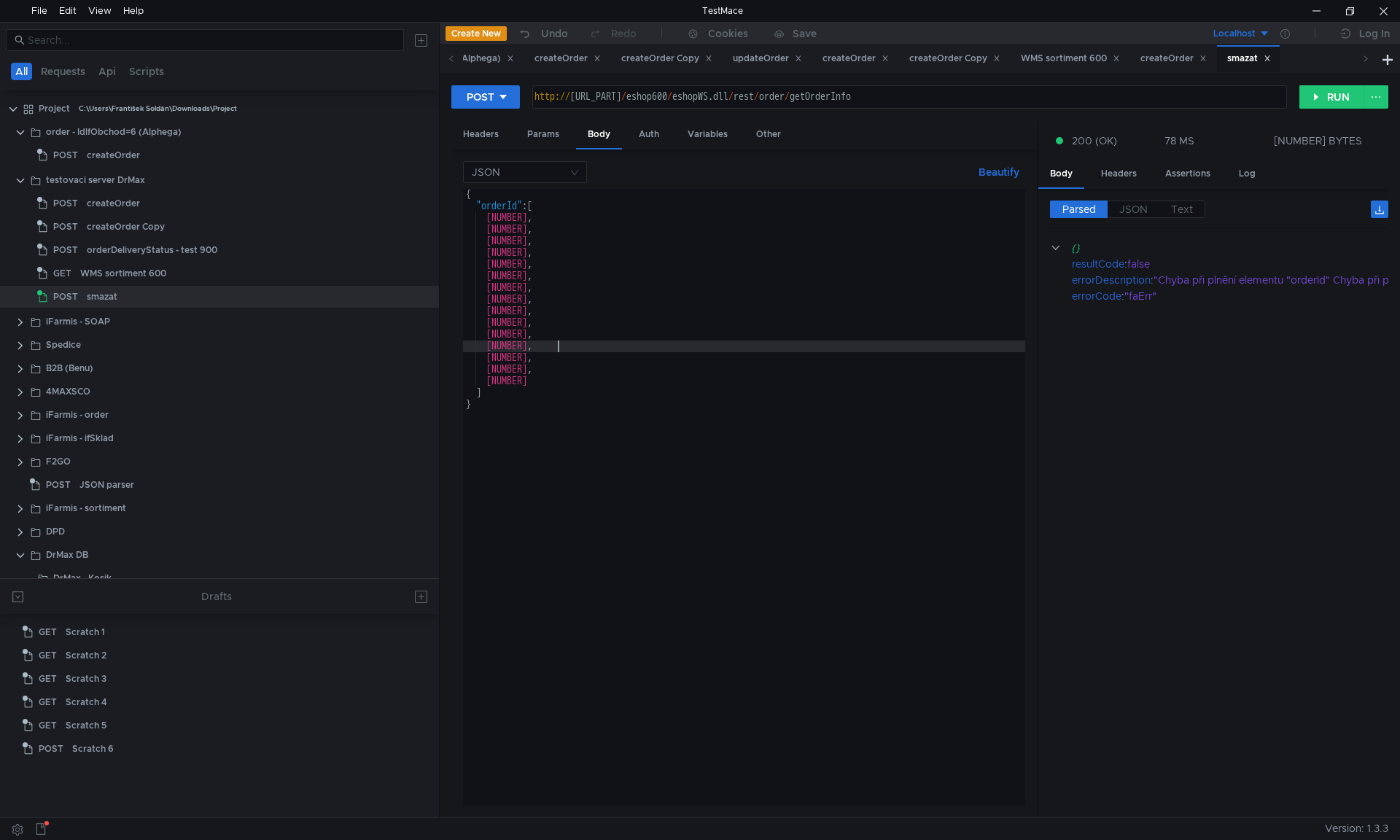 click on "{    "orderId" :  [       [NUMBER] ,       [NUMBER] ,       [NUMBER] ,       [NUMBER] ,       [NUMBER] ,       [NUMBER] ,       [NUMBER] ,       [NUMBER] ,       [NUMBER] ,       [NUMBER] ,       [NUMBER] ,       [NUMBER] ,       [NUMBER] ,       [NUMBER] ,       [NUMBER]    ] }" at bounding box center [744, 509] 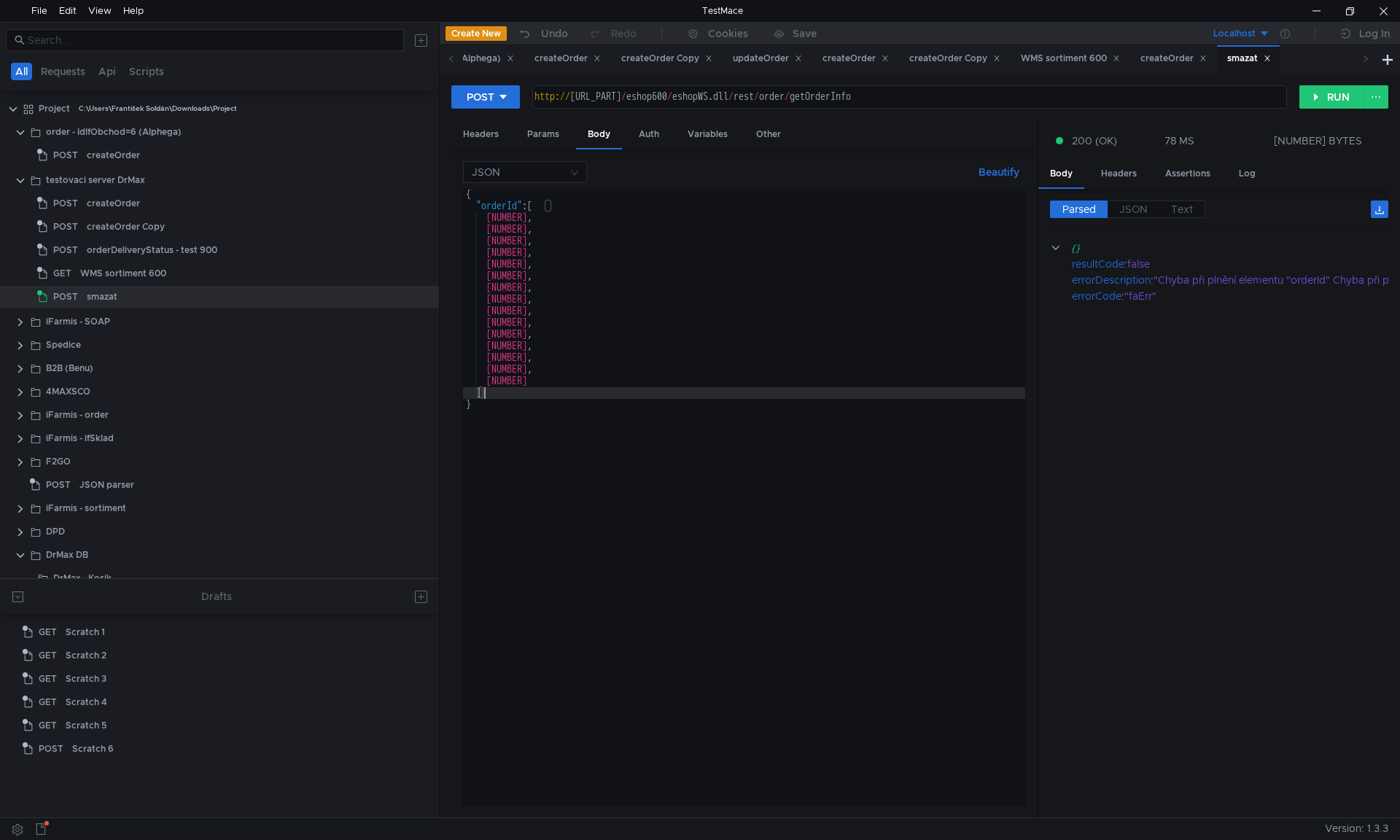 scroll, scrollTop: 0, scrollLeft: 1, axis: horizontal 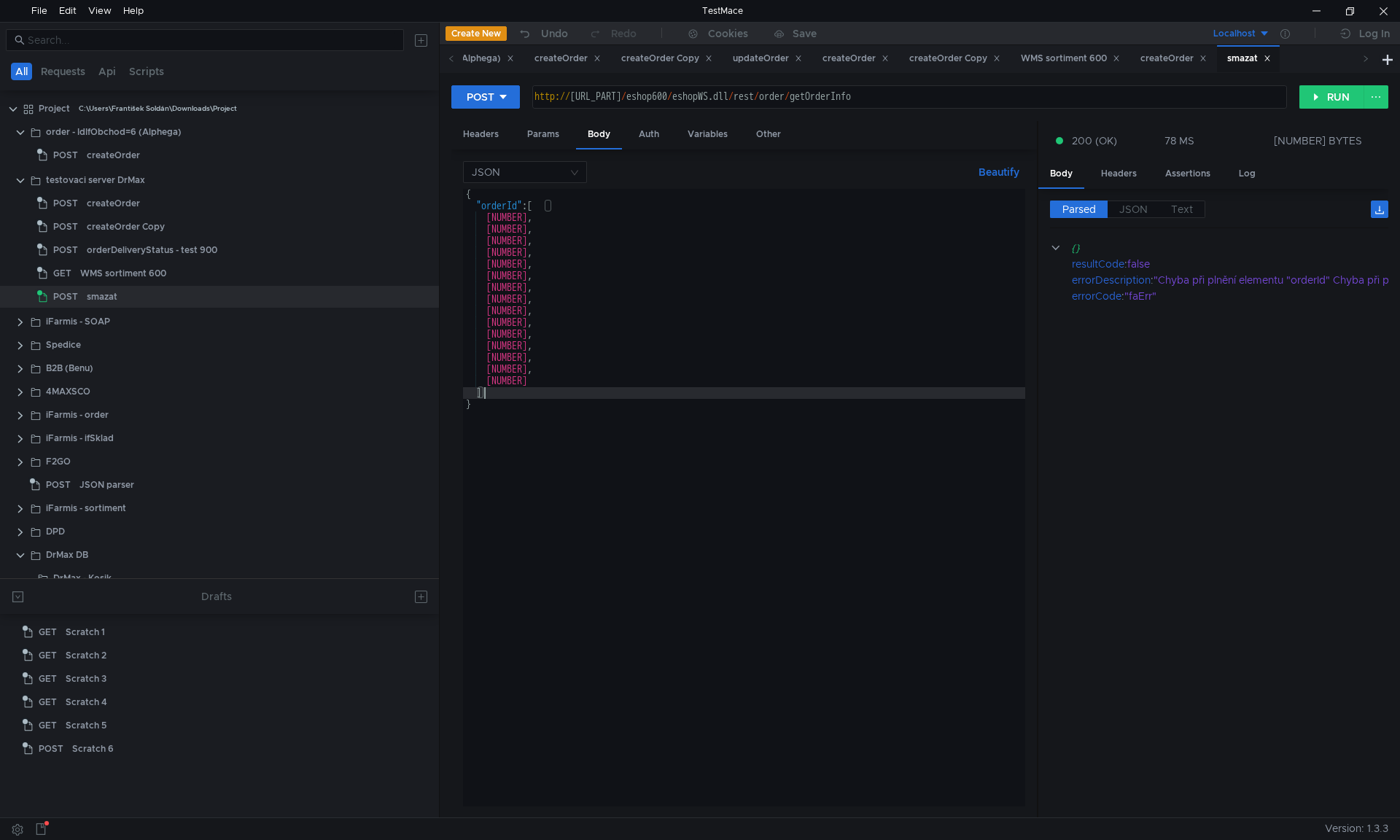 click on "{    "orderId" :  [       [NUMBER] ,       [NUMBER] ,       [NUMBER] ,       [NUMBER] ,       [NUMBER] ,       [NUMBER] ,       [NUMBER] ,       [NUMBER] ,       [NUMBER] ,       [NUMBER] ,       [NUMBER] ,       [NUMBER] ,       [NUMBER] ,       [NUMBER] ,       [NUMBER]    ] }" at bounding box center [744, 509] 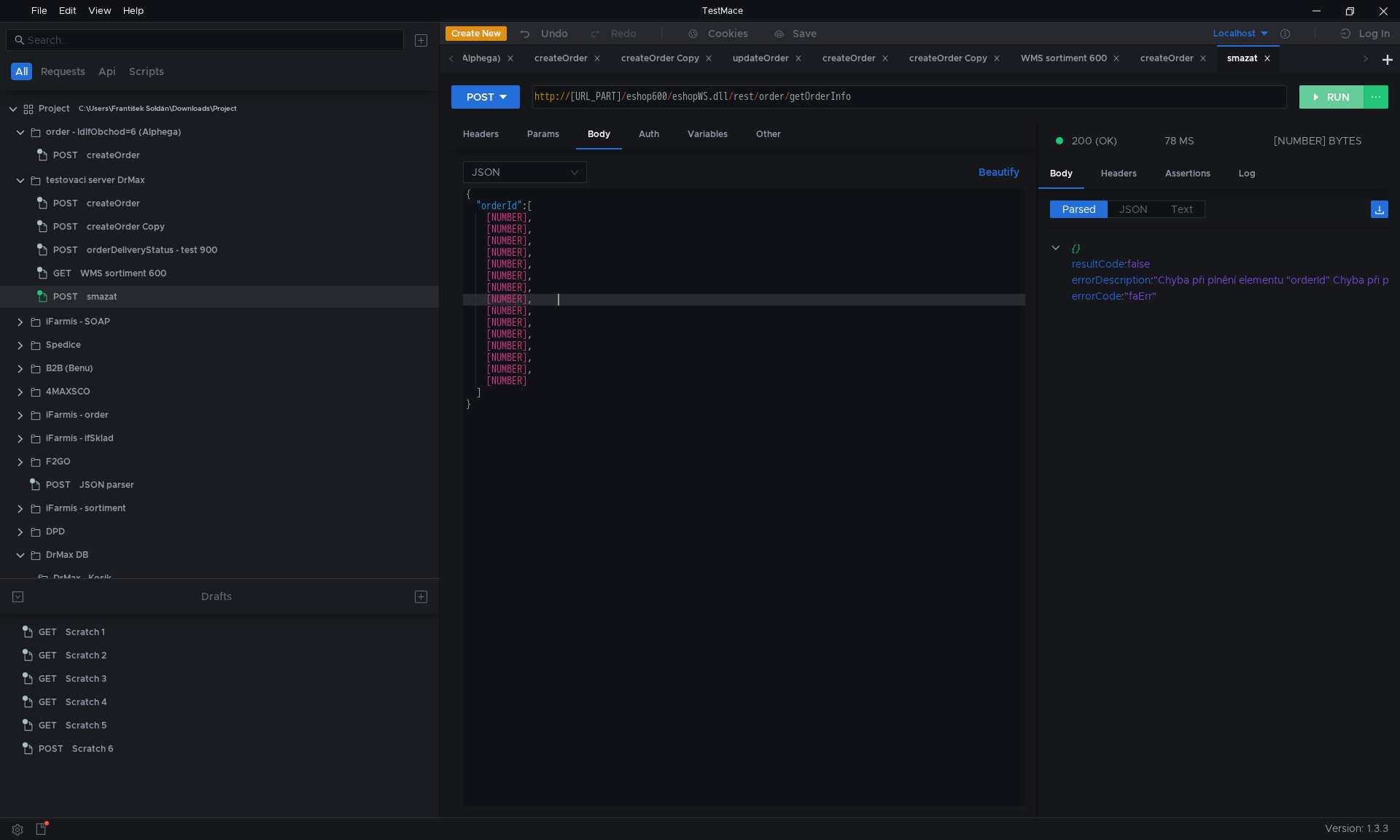 click on "RUN" at bounding box center [1331, 97] 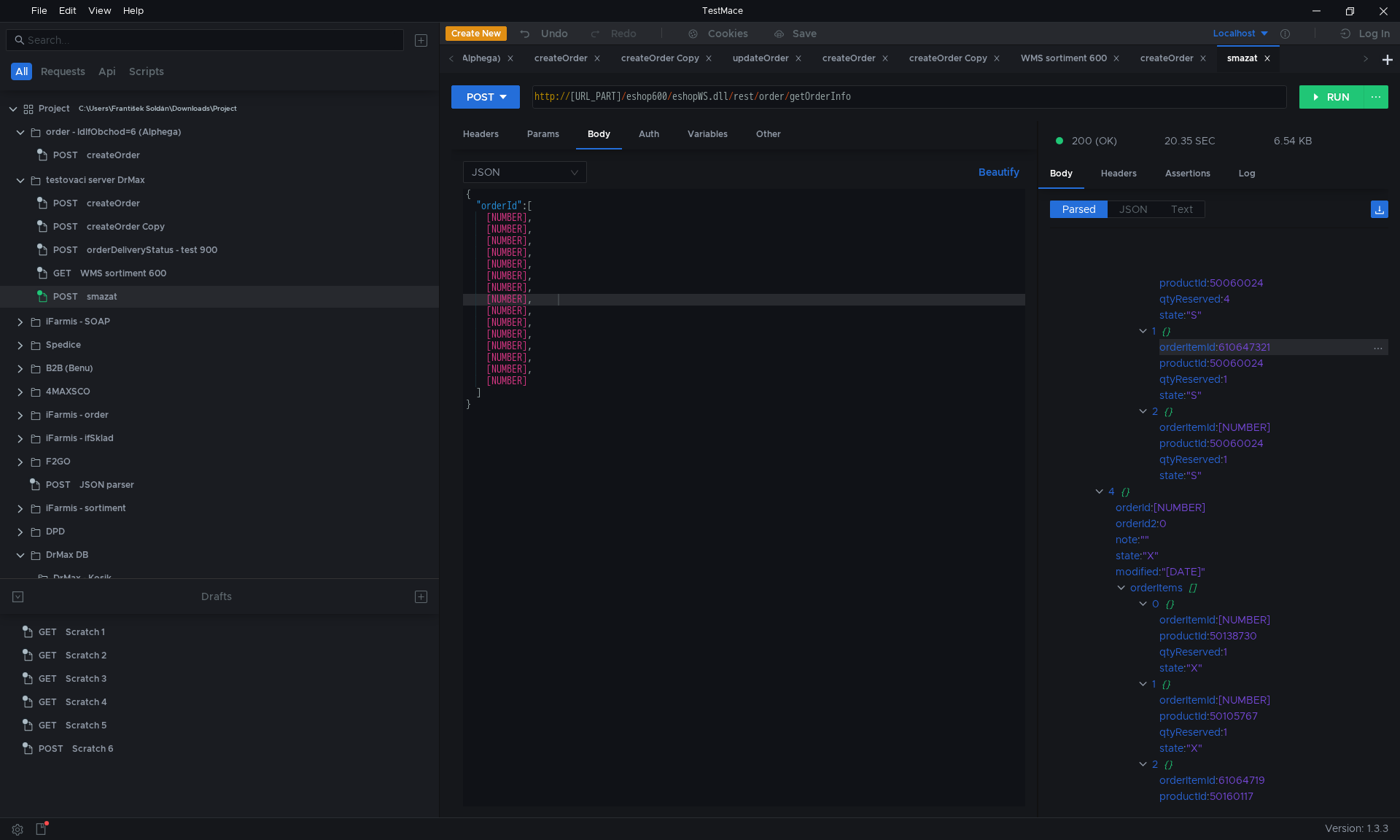scroll, scrollTop: 1677, scrollLeft: 0, axis: vertical 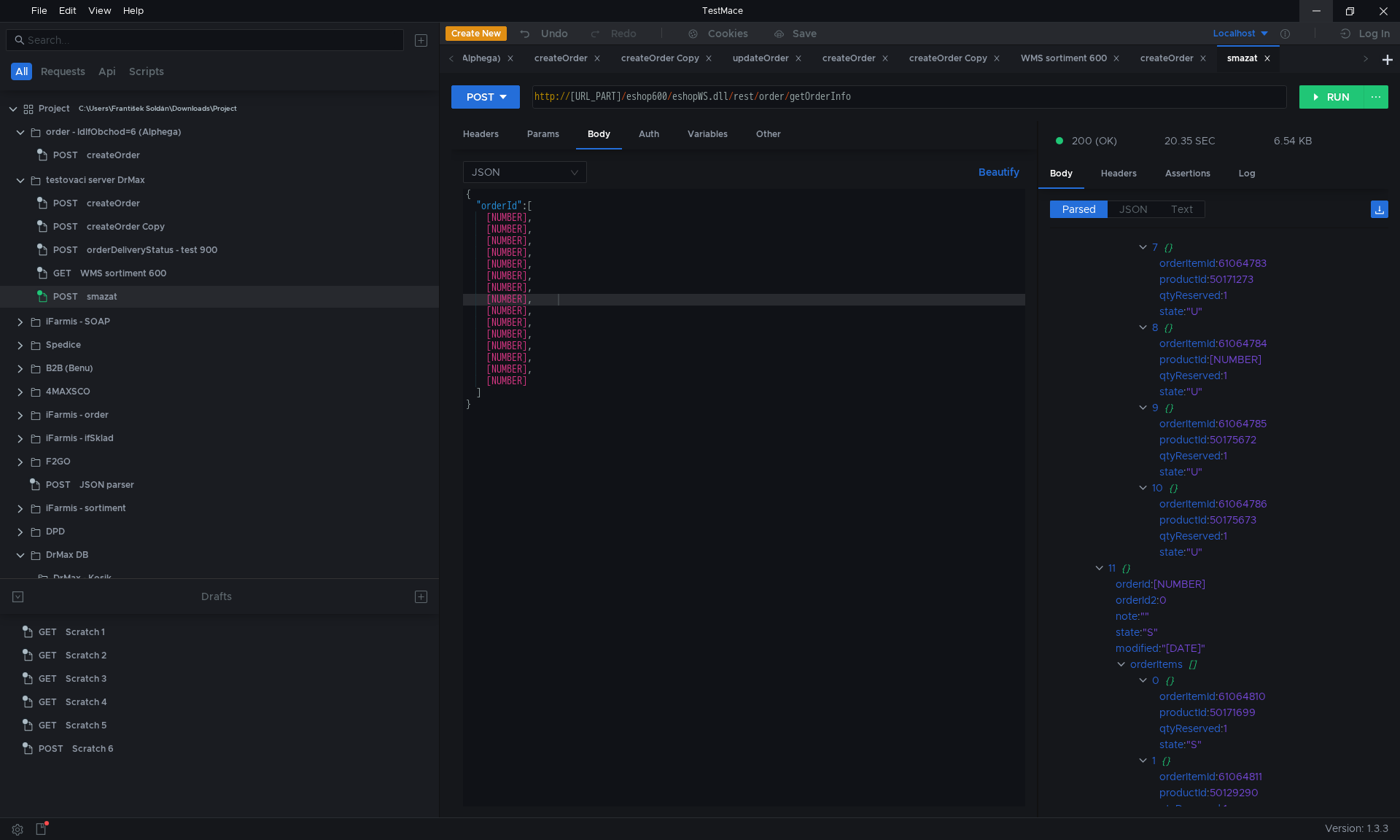 click at bounding box center (1316, 11) 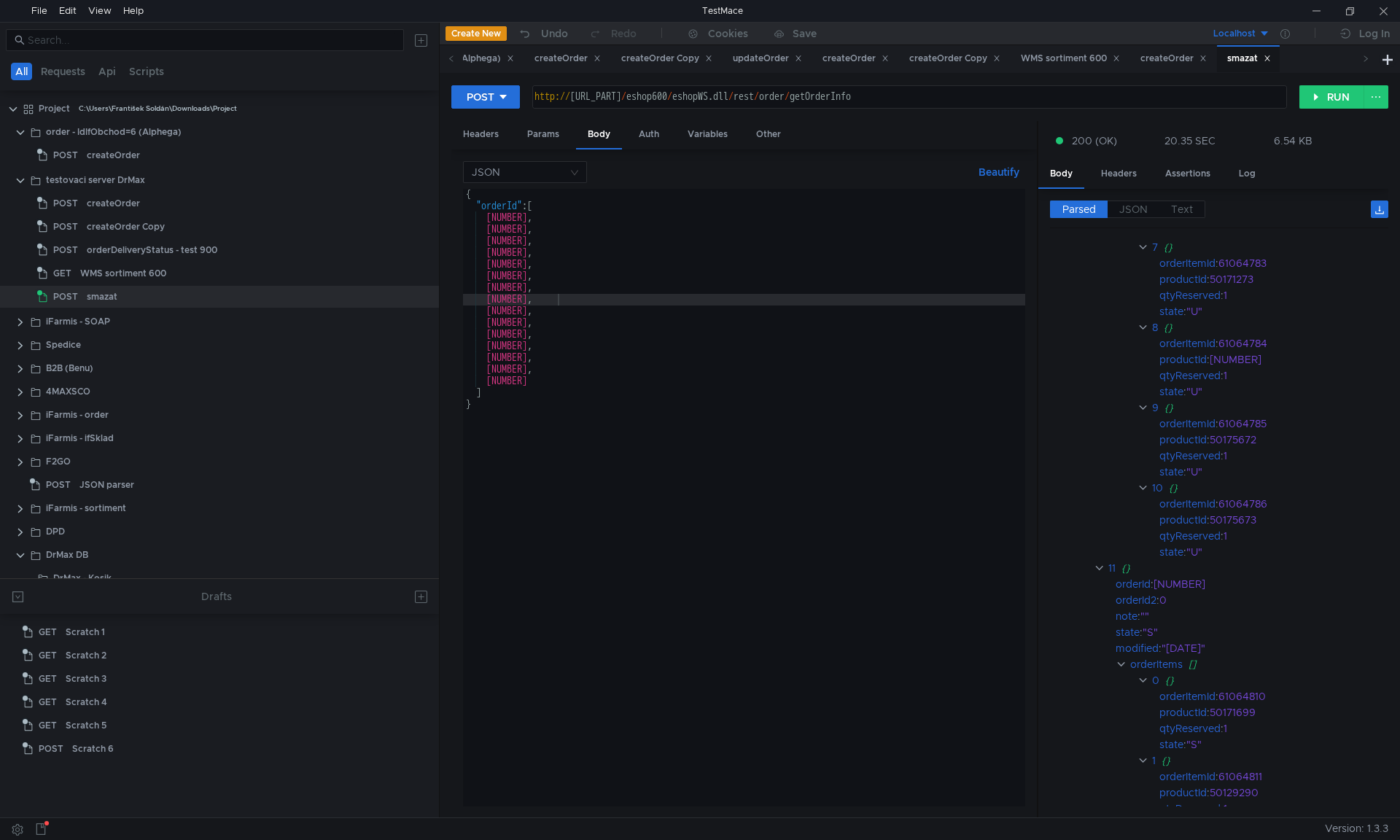 click on "{    "orderId" :  [       [NUMBER] ,       [NUMBER] ,       [NUMBER] ,       [NUMBER] ,       [NUMBER] ,       [NUMBER] ,       [NUMBER] ,       [NUMBER] ,       [NUMBER] ,       [NUMBER] ,       [NUMBER] ,       [NUMBER] ,       [NUMBER] ,       [NUMBER] ,       [NUMBER]    ] }" at bounding box center [744, 509] 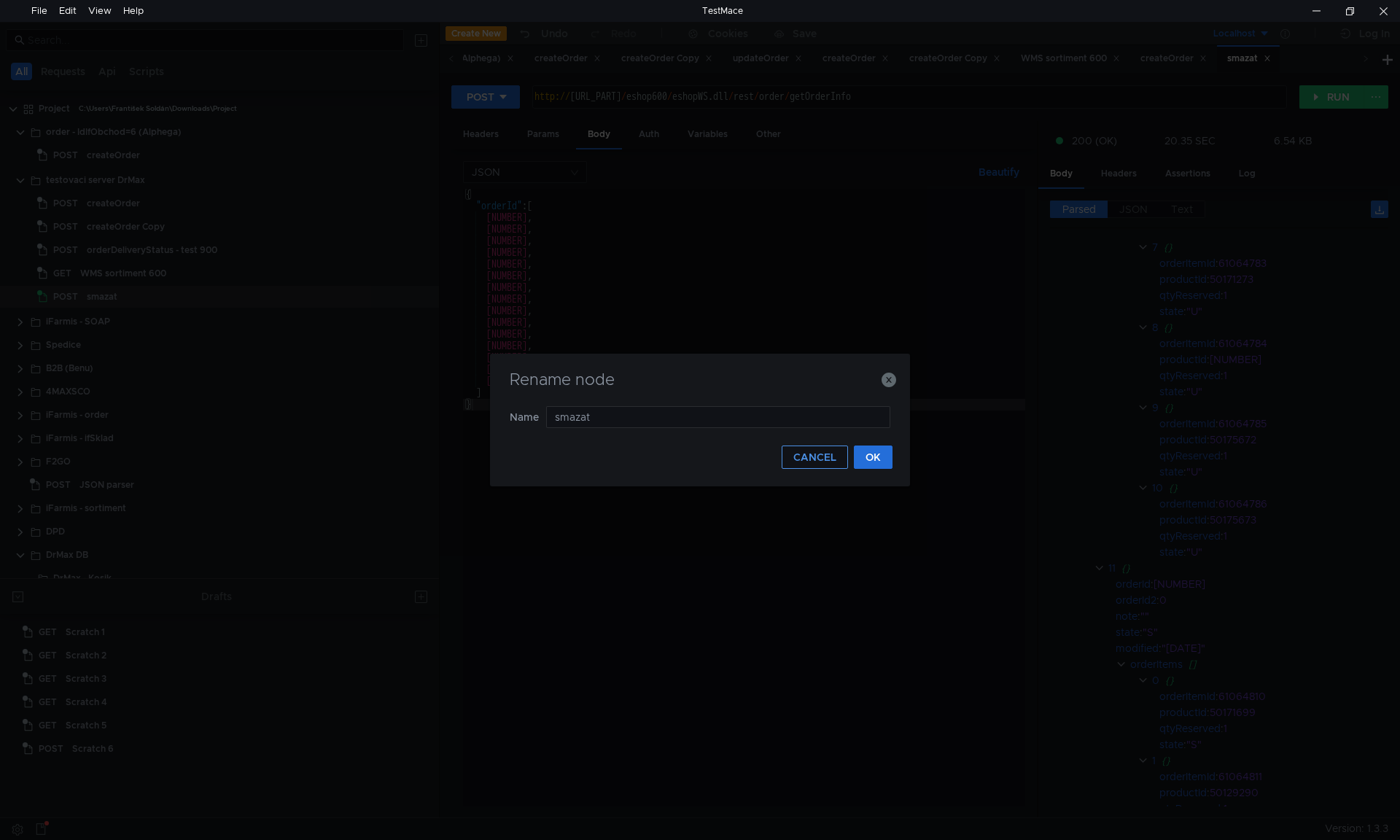 click on "CANCEL" at bounding box center (814, 457) 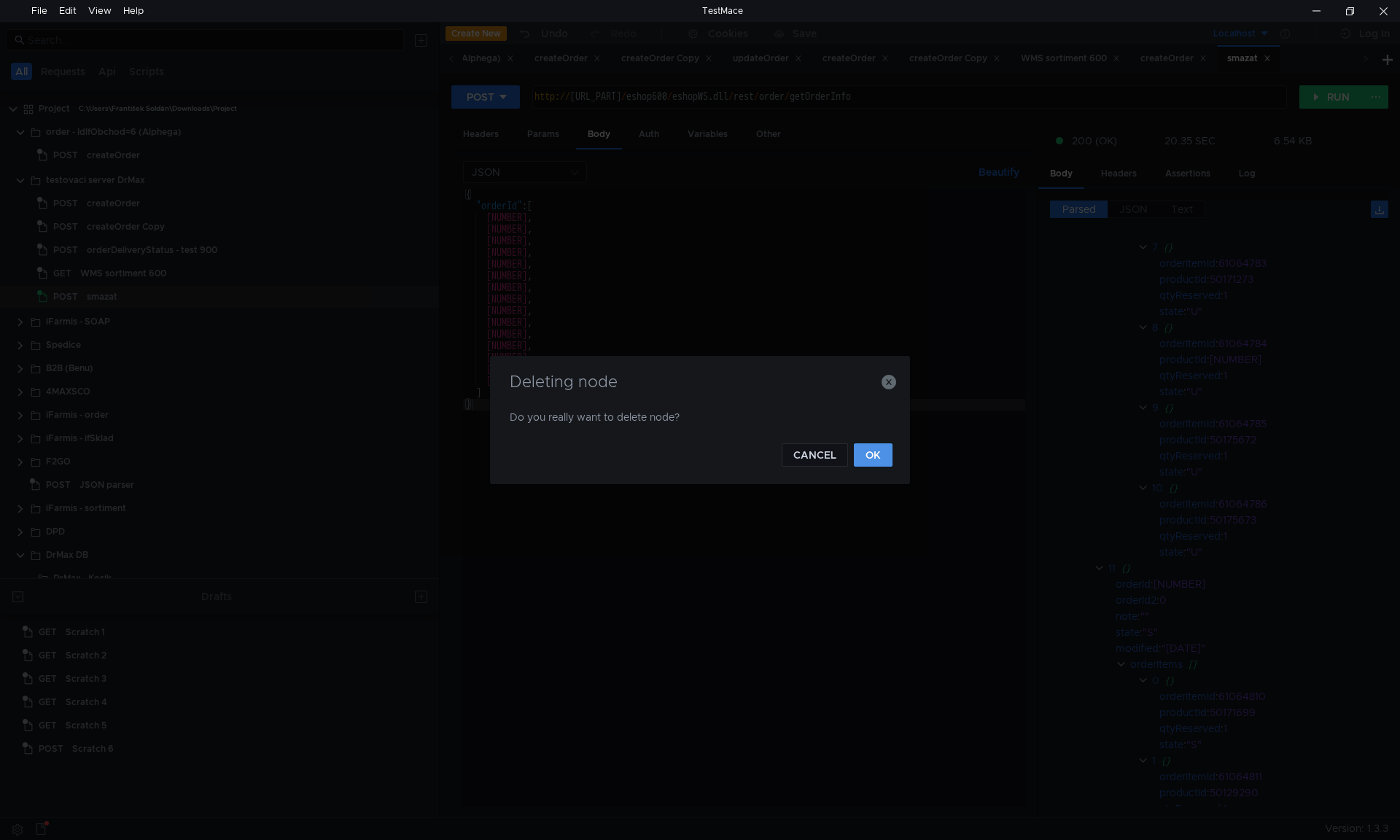 click on "OK" at bounding box center (873, 455) 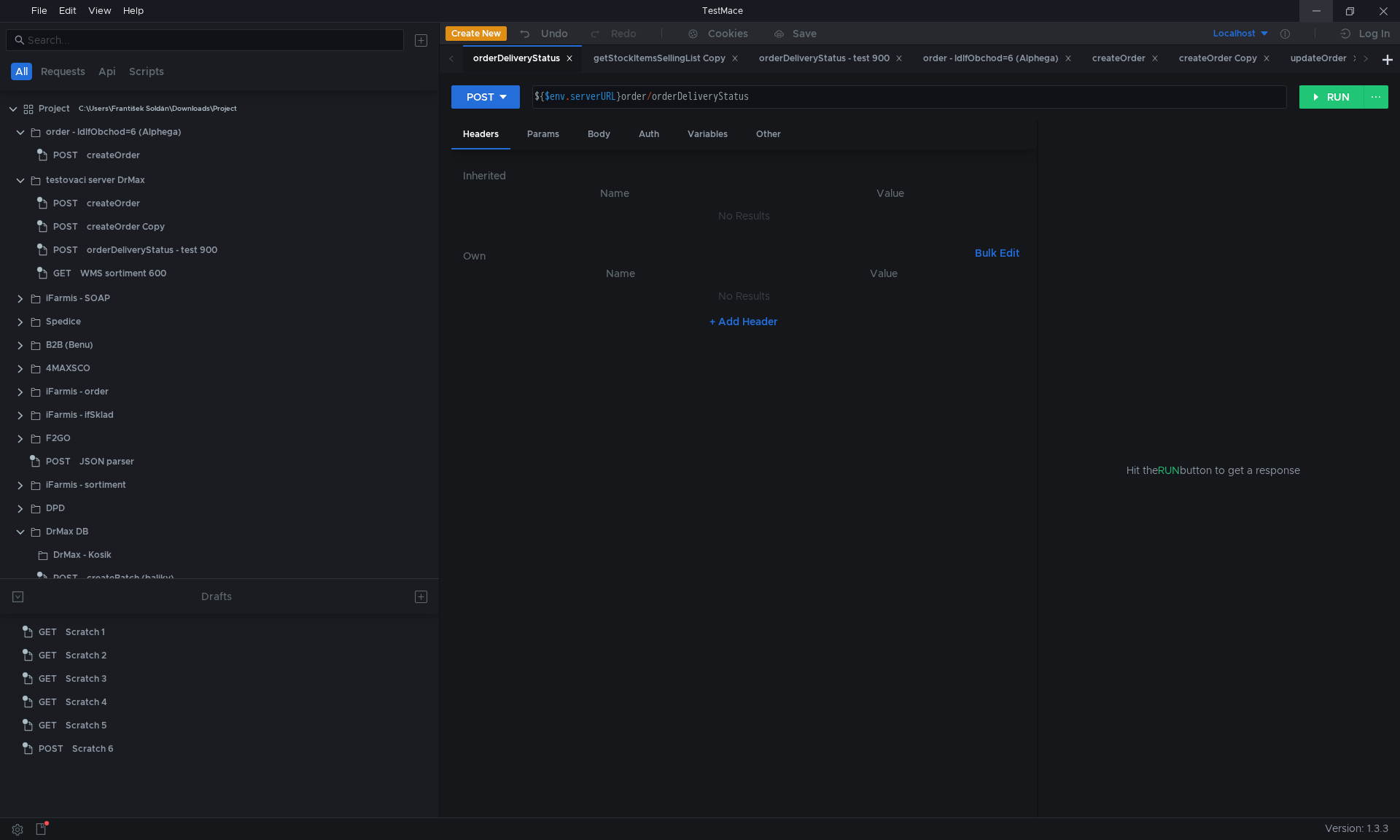 click at bounding box center (1316, 11) 